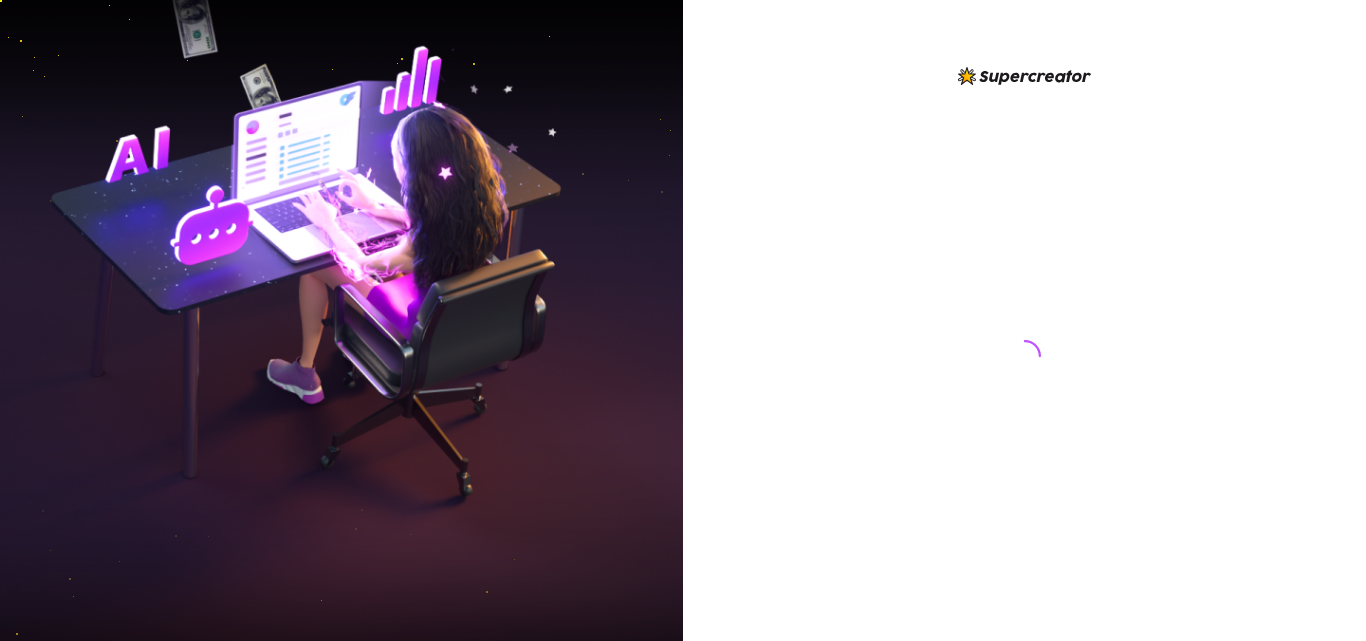 scroll, scrollTop: 0, scrollLeft: 0, axis: both 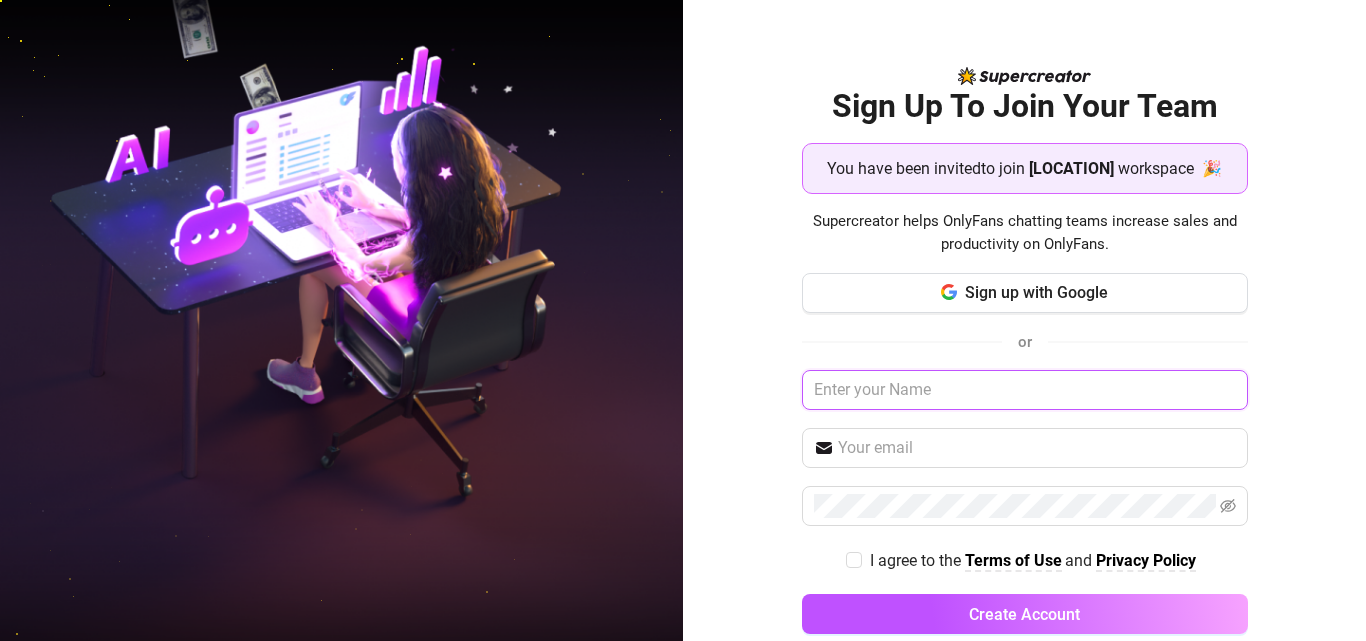 click at bounding box center [1025, 390] 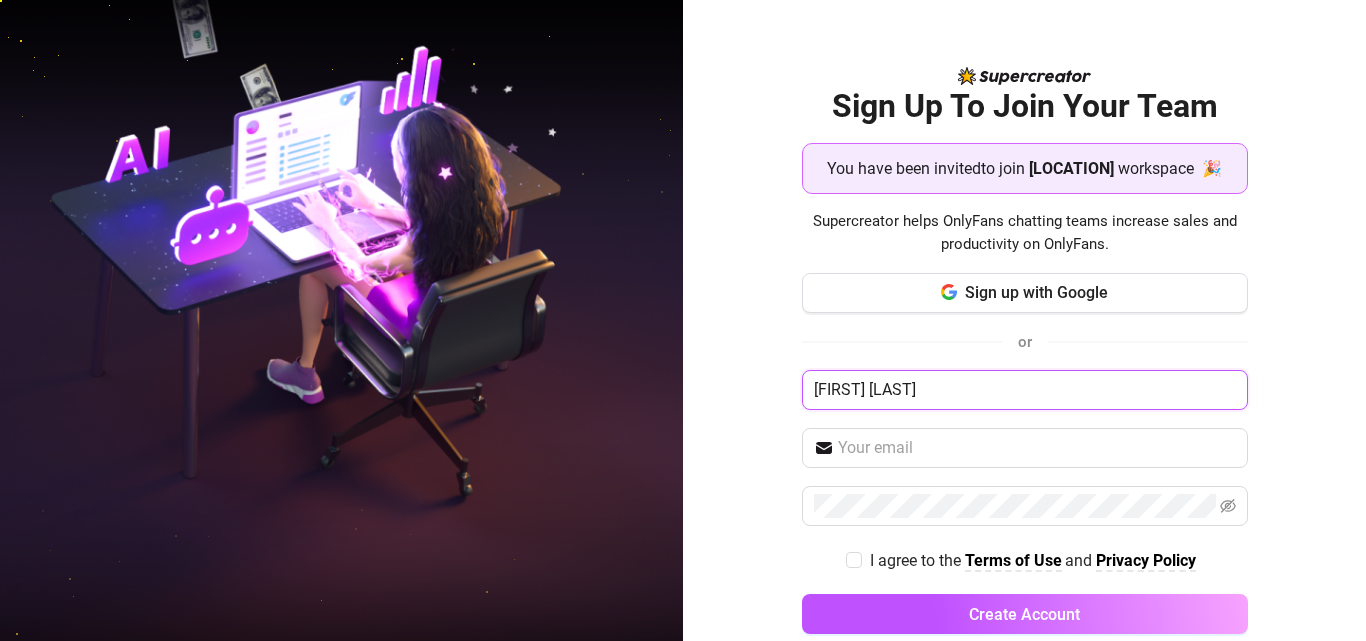 type on "[FIRST] [LAST]" 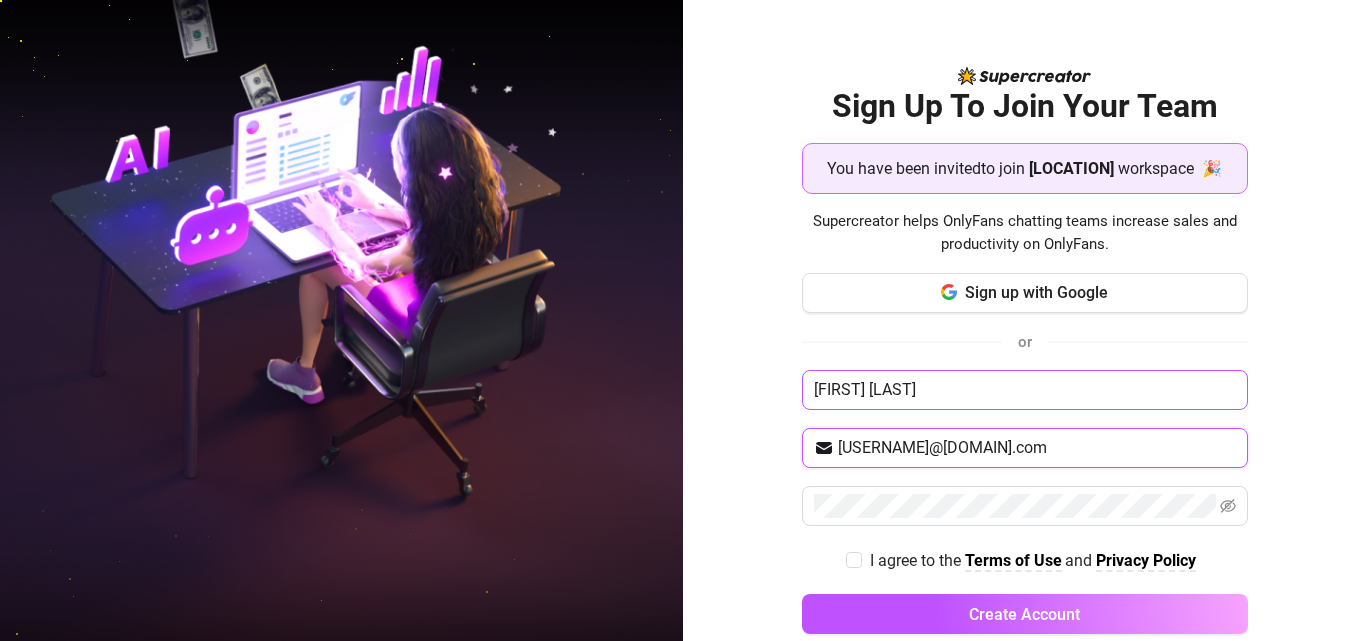 type on "Ayahbee27@gmail.com" 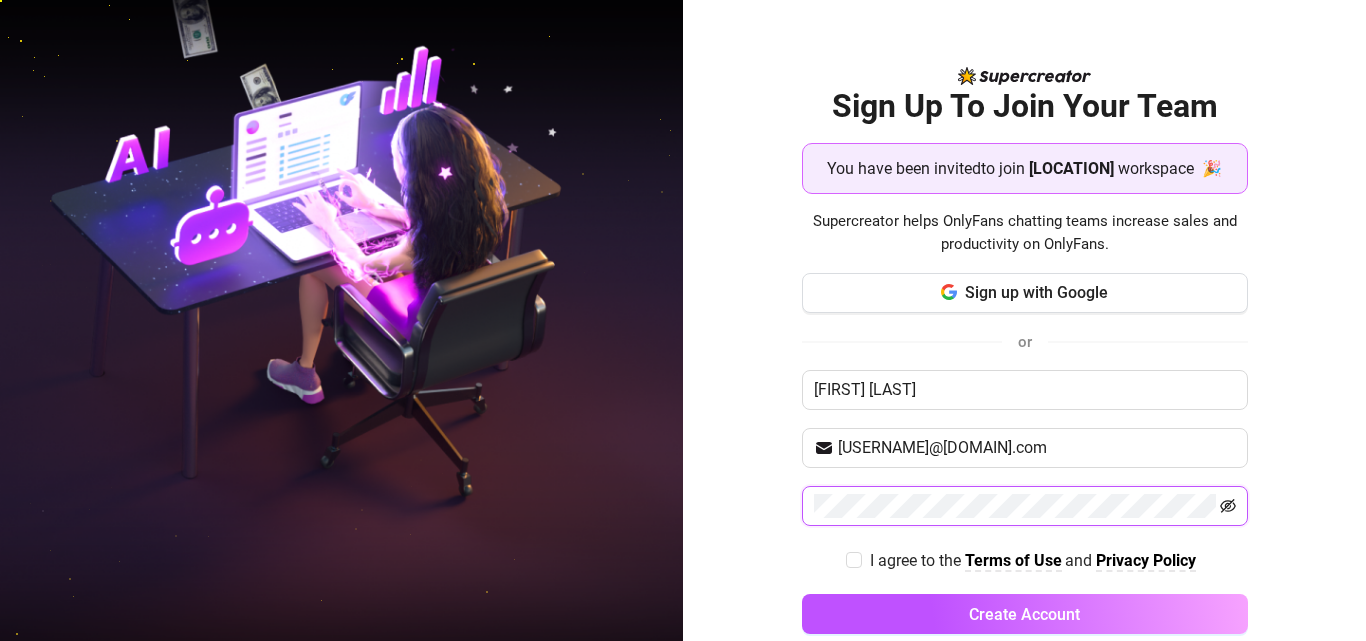click 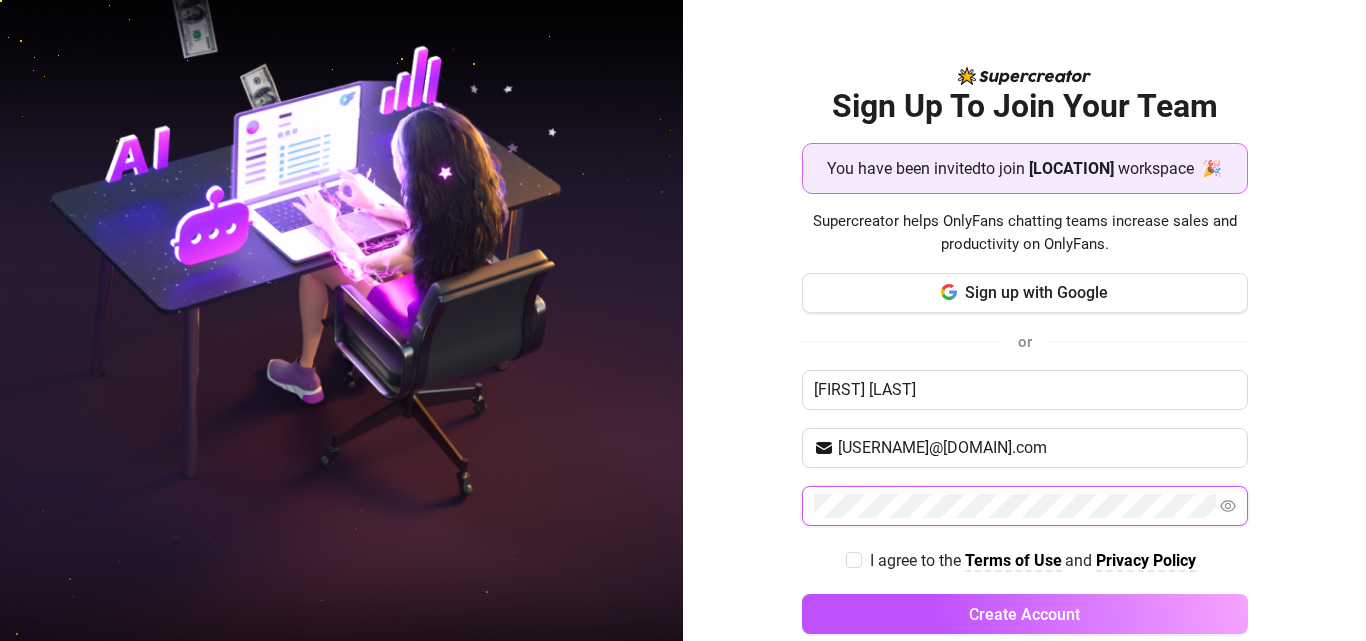 click 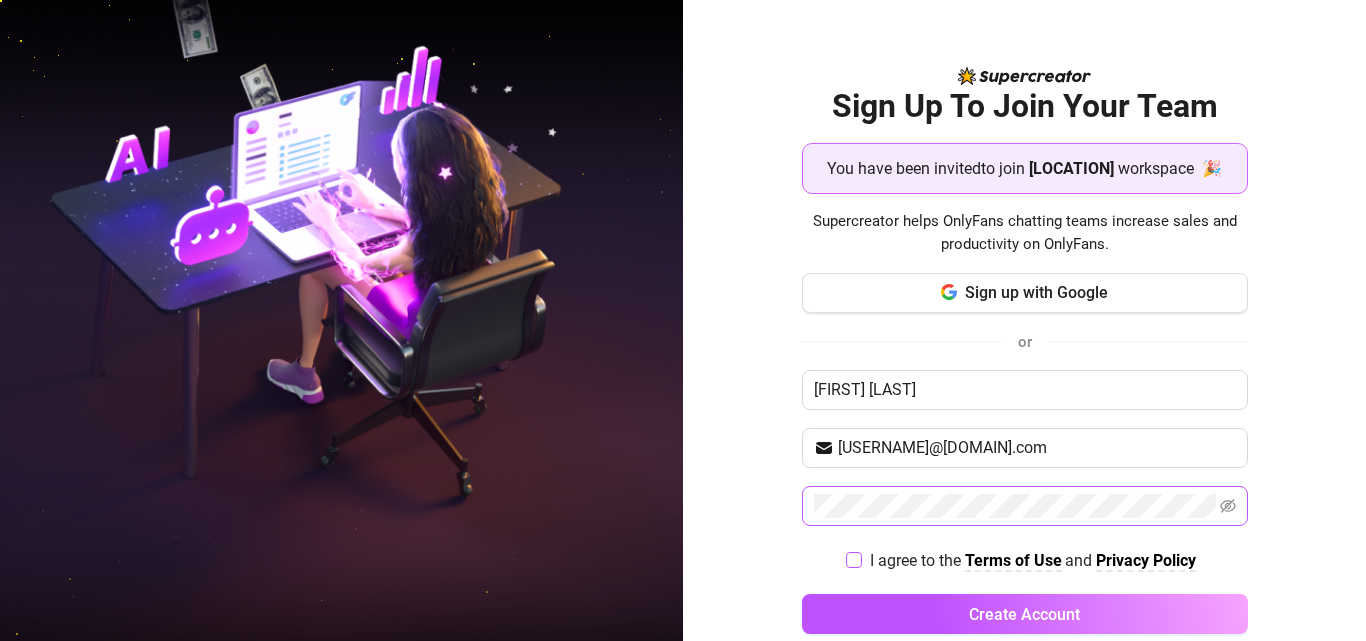 click on "I agree to the   Terms of Use   and   Privacy Policy" at bounding box center (1033, 560) 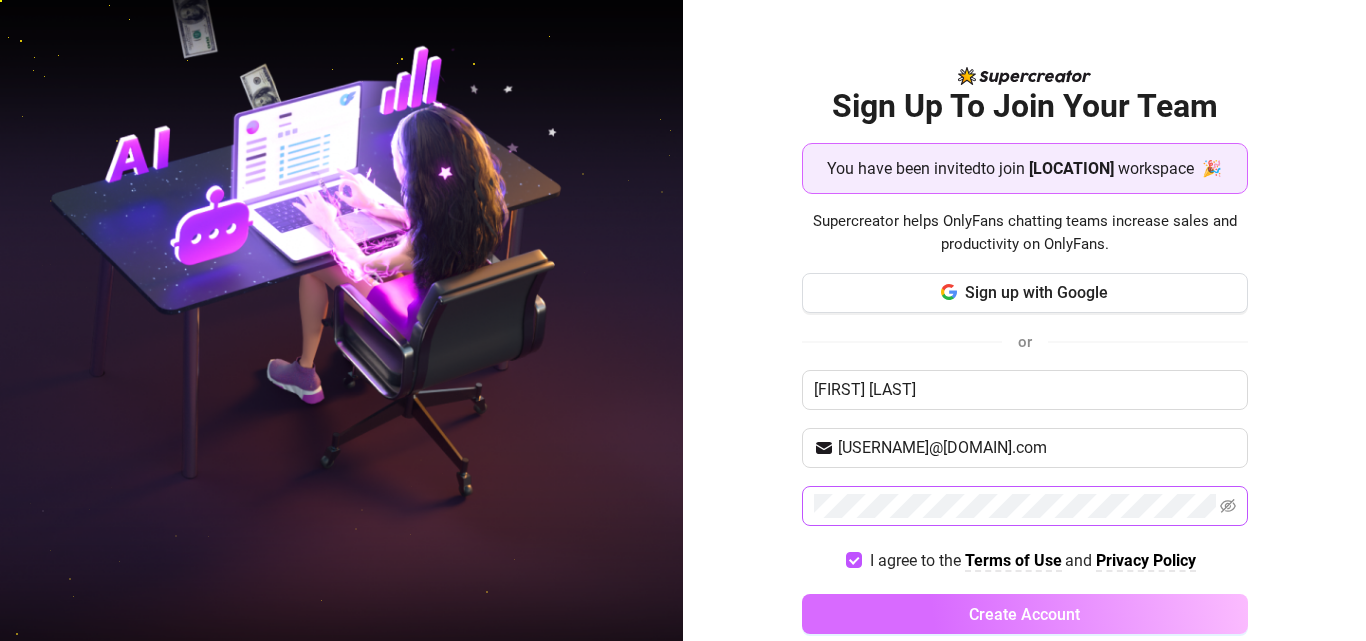 click on "Create Account" at bounding box center (1025, 614) 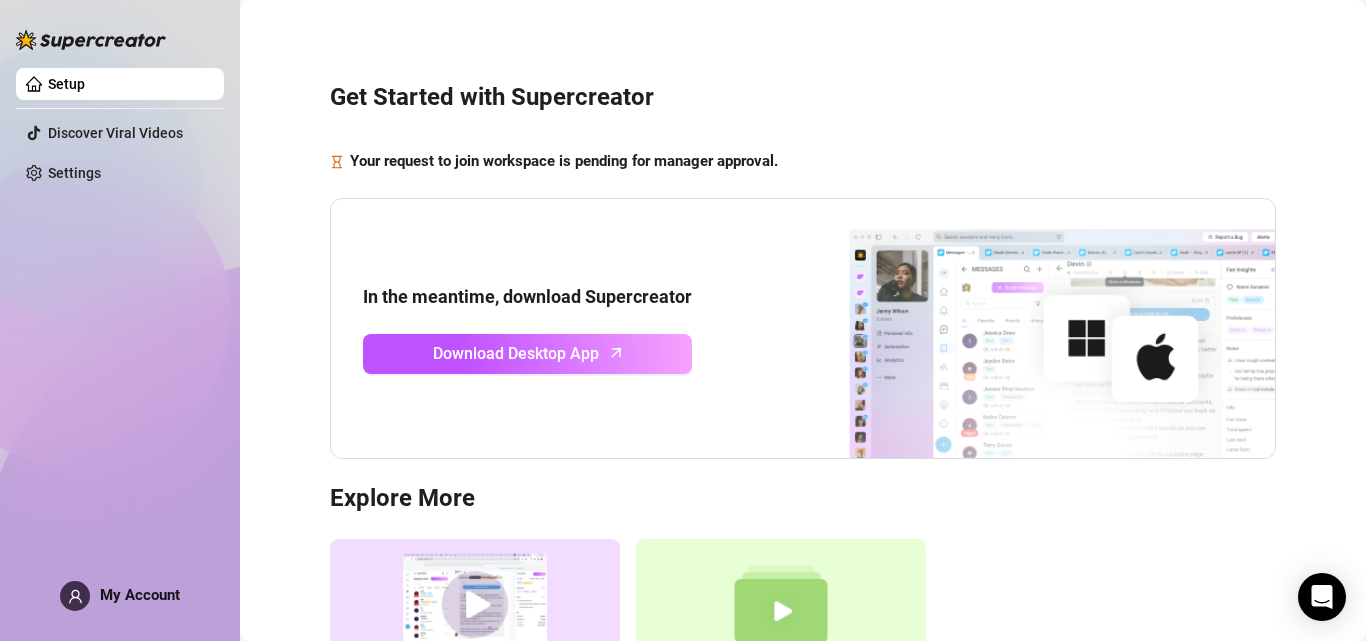 scroll, scrollTop: 0, scrollLeft: 0, axis: both 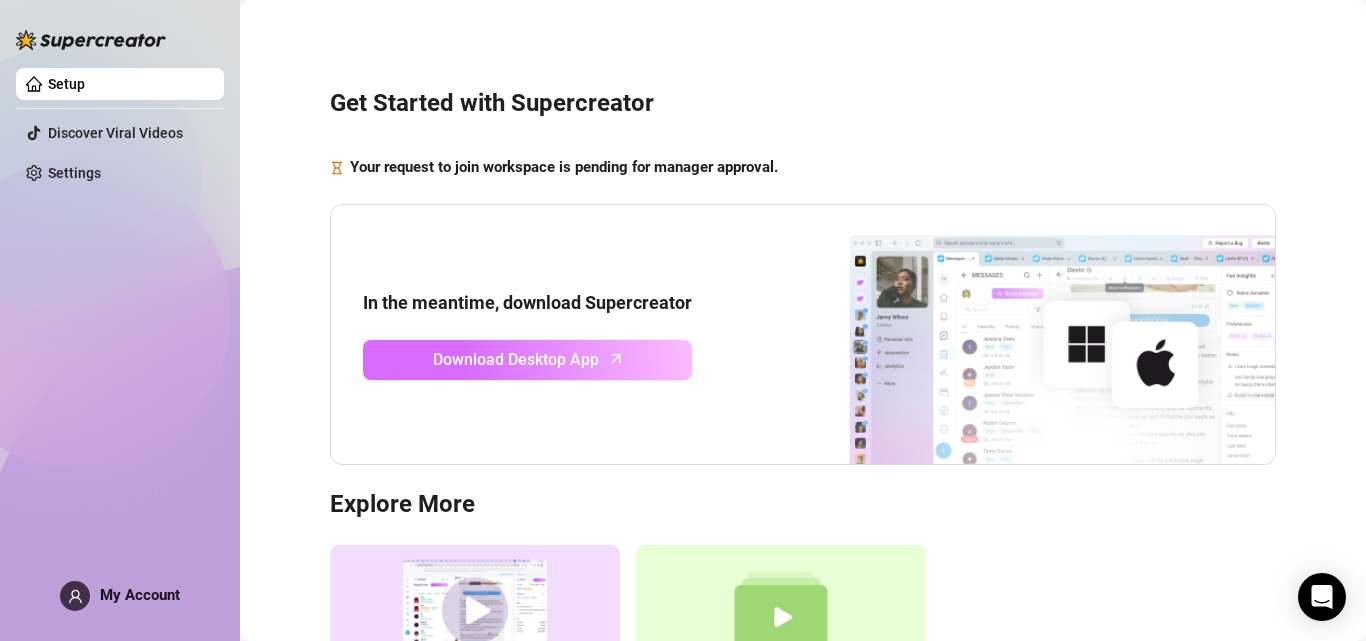 click on "Download Desktop App" at bounding box center (516, 359) 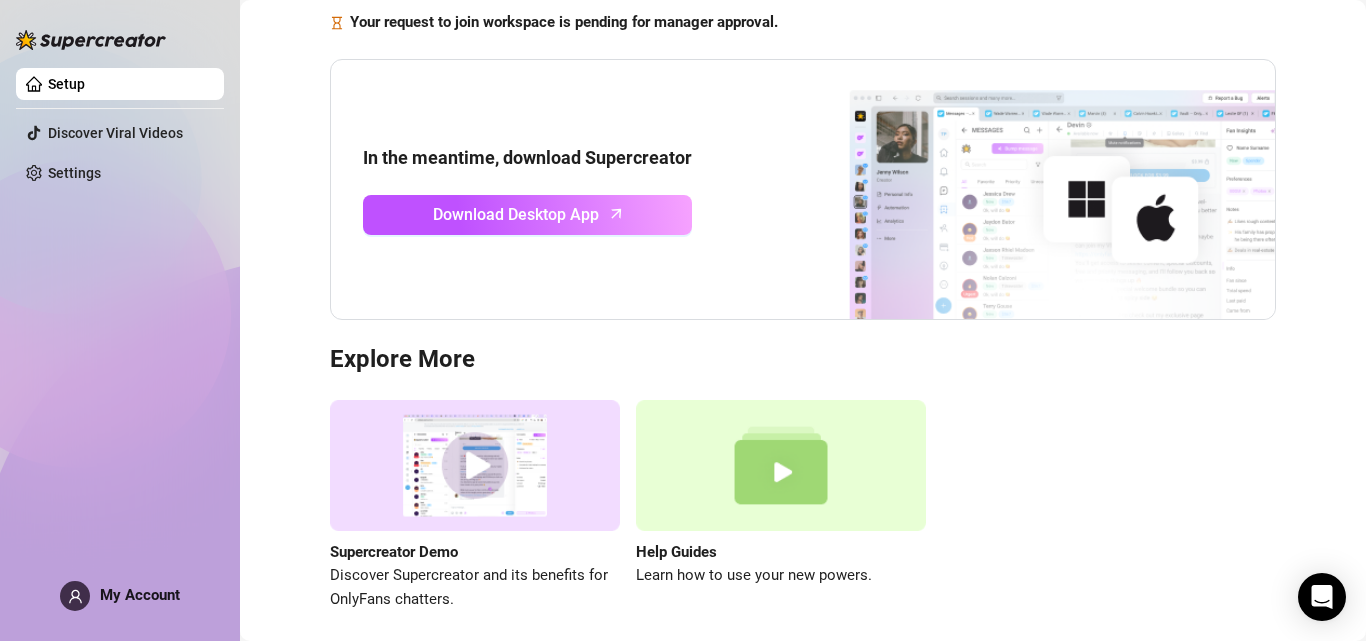 scroll, scrollTop: 0, scrollLeft: 0, axis: both 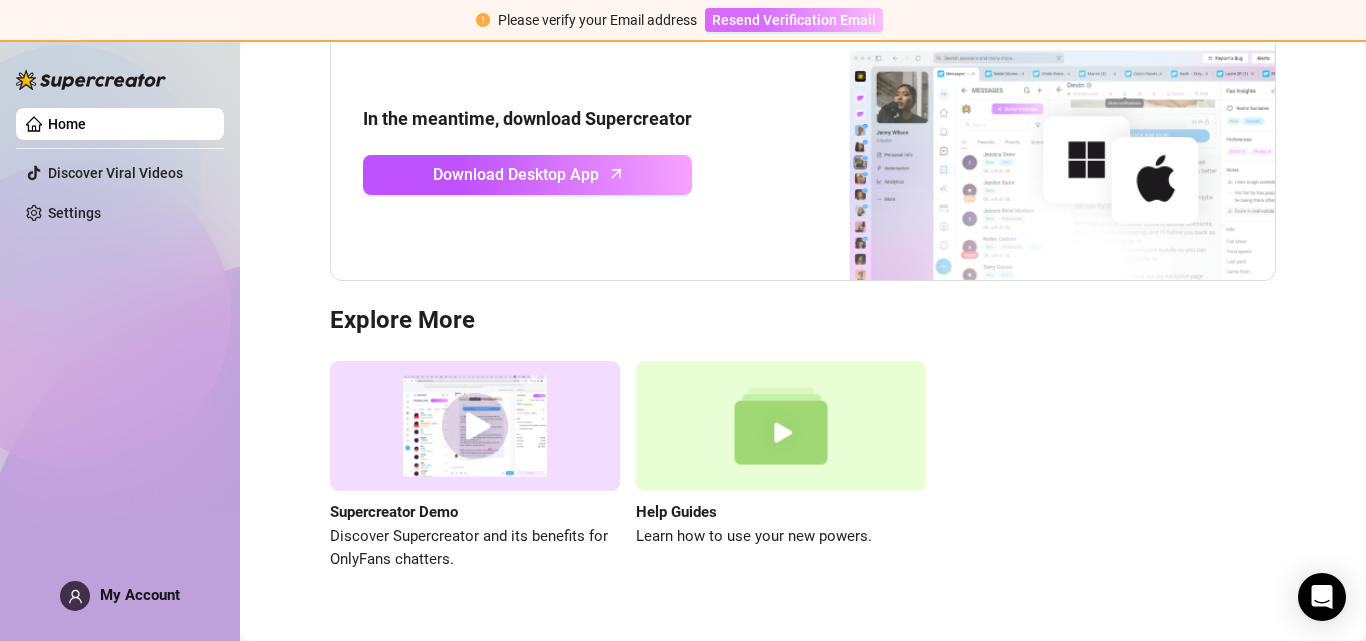 click on "Resend Verification Email" at bounding box center [794, 20] 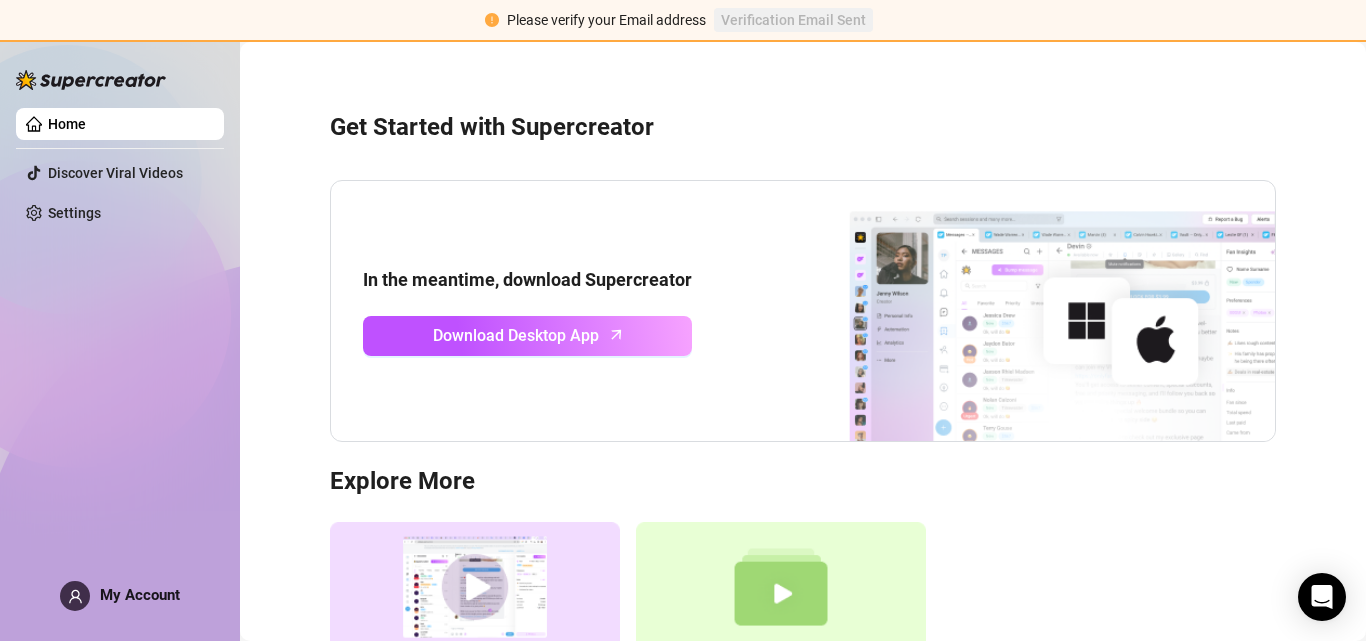 scroll, scrollTop: 0, scrollLeft: 0, axis: both 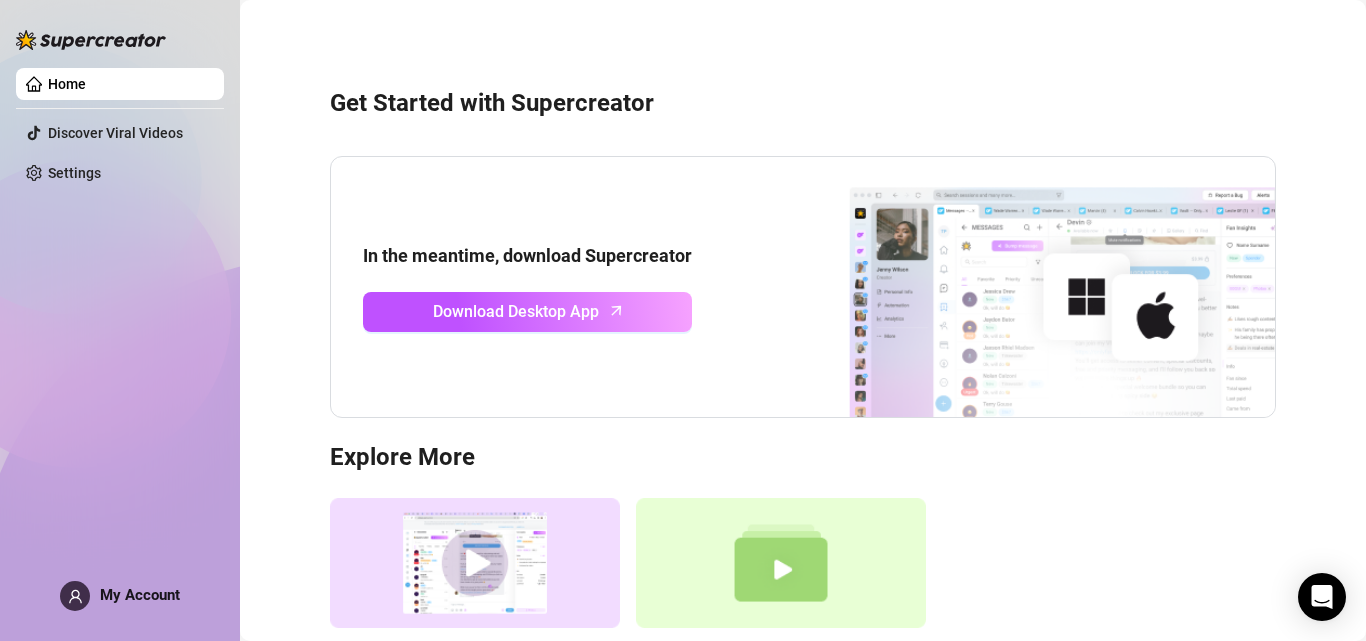 click on "Home" at bounding box center (67, 84) 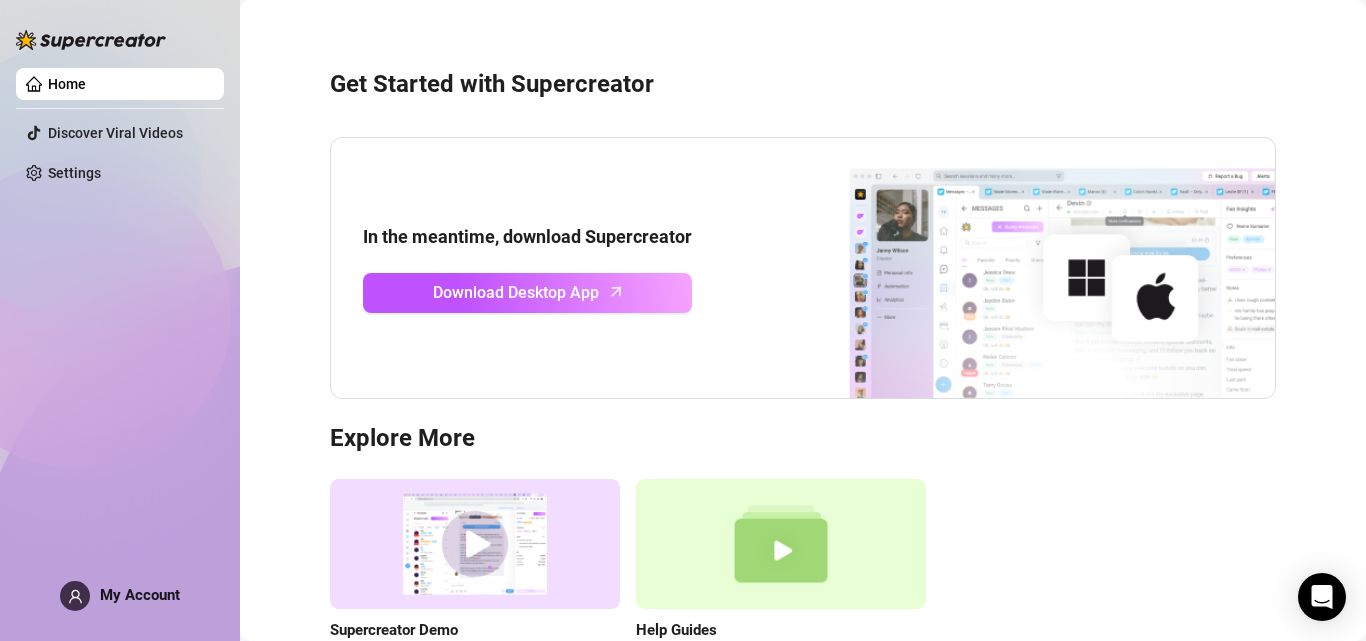 scroll, scrollTop: 0, scrollLeft: 0, axis: both 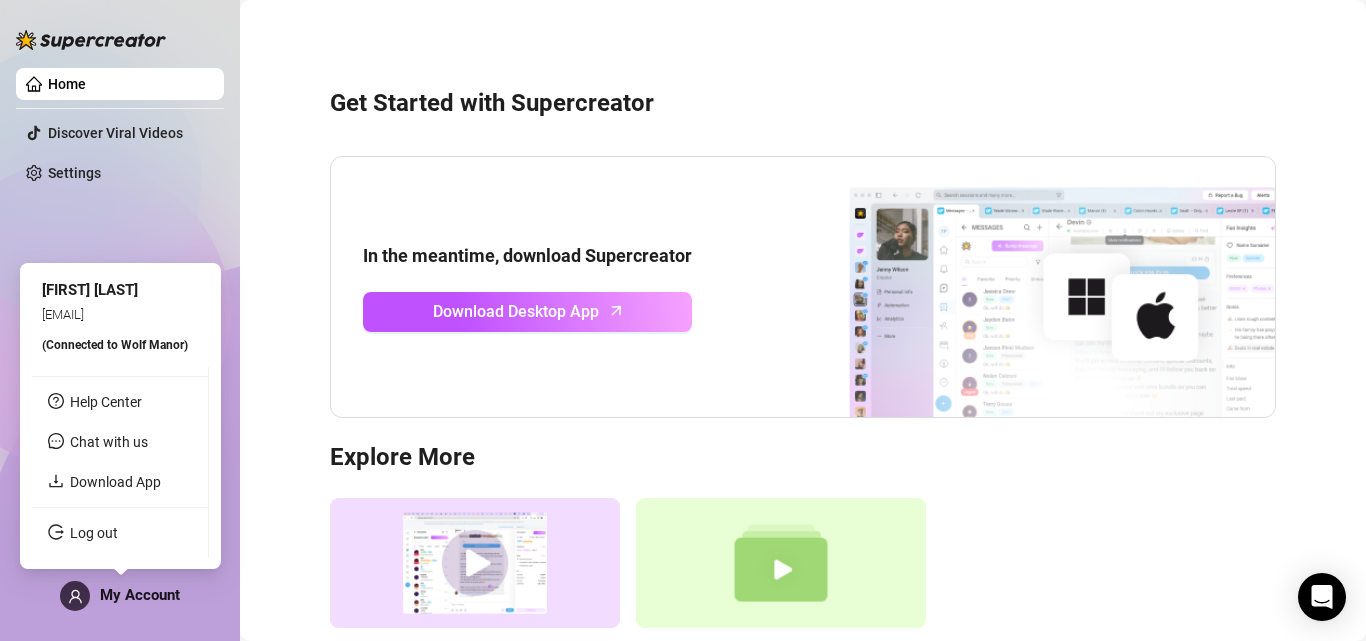 click on "My Account" at bounding box center (140, 595) 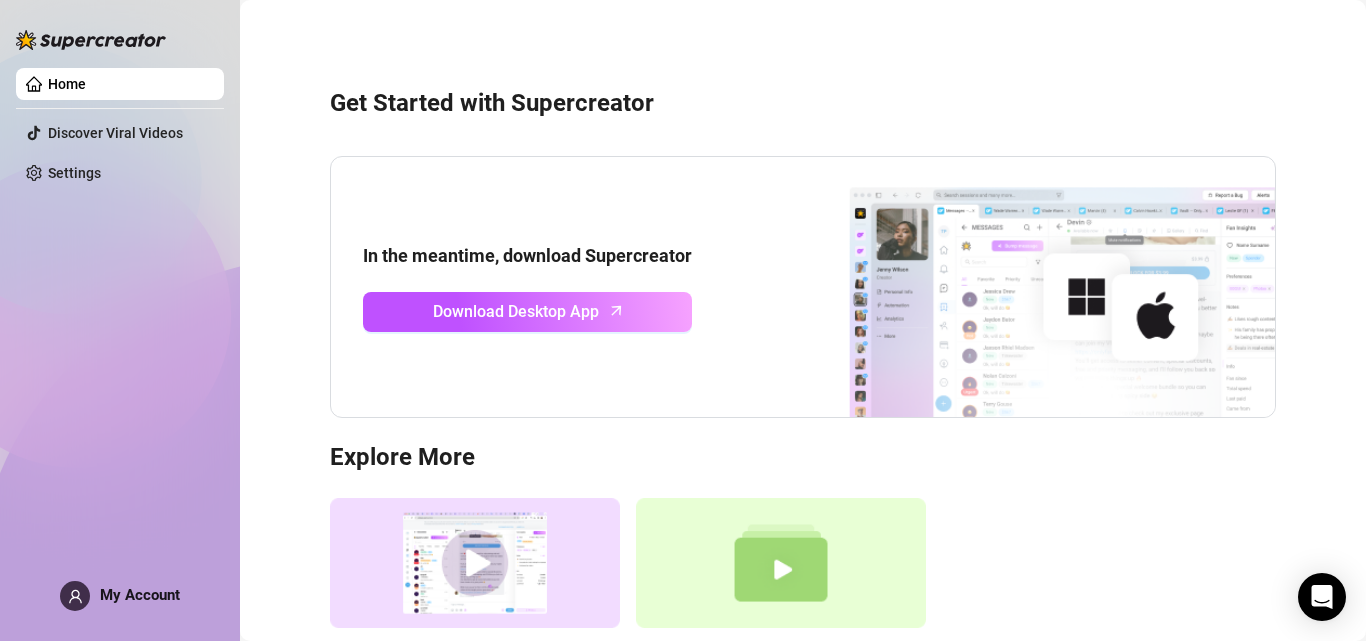 click on "Get Started with Supercreator In the meantime, download Supercreator Download Desktop App Explore More Supercreator Demo Discover Supercreator and its benefits for OnlyFans chatters. Help Guides Learn how to use your new powers." at bounding box center (803, 386) 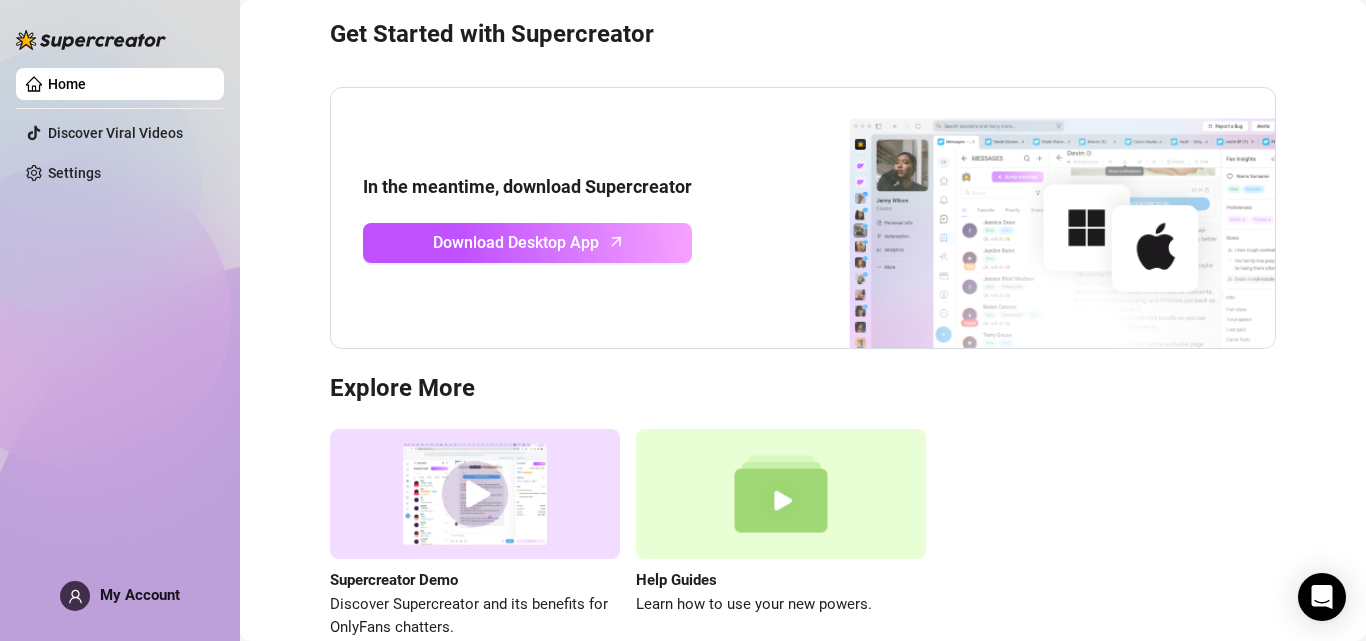 scroll, scrollTop: 0, scrollLeft: 0, axis: both 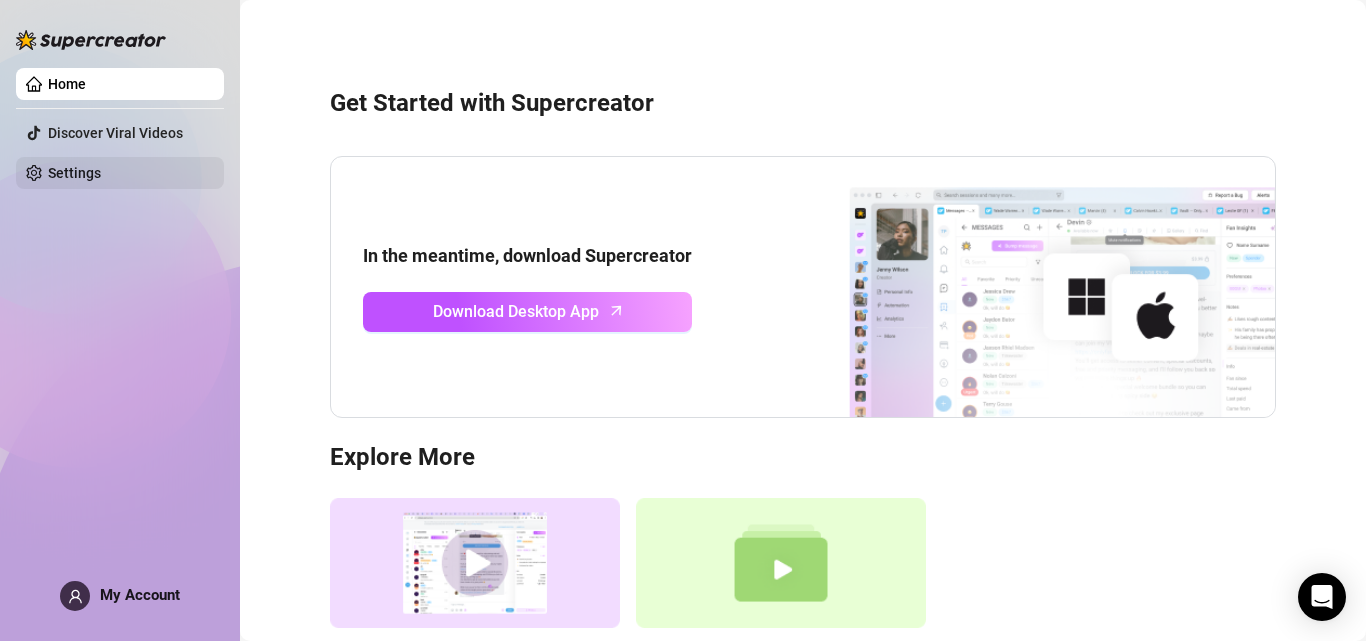 click on "Settings" at bounding box center (74, 173) 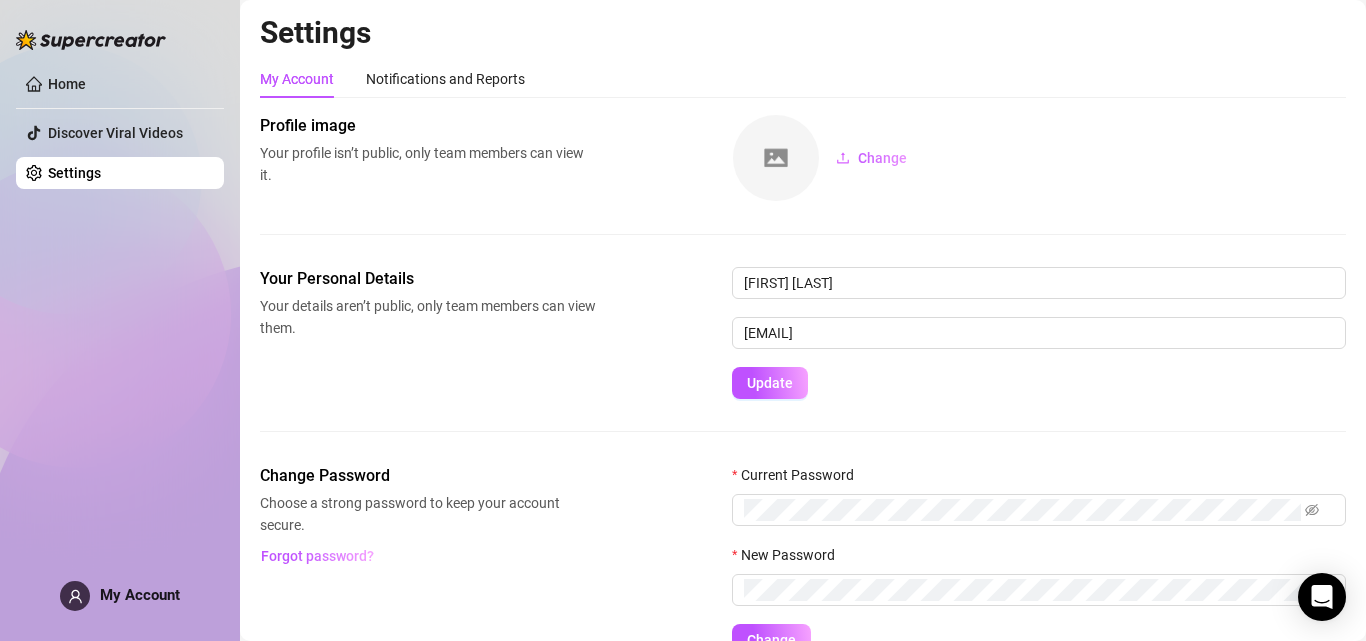 click on "Settings" at bounding box center (74, 173) 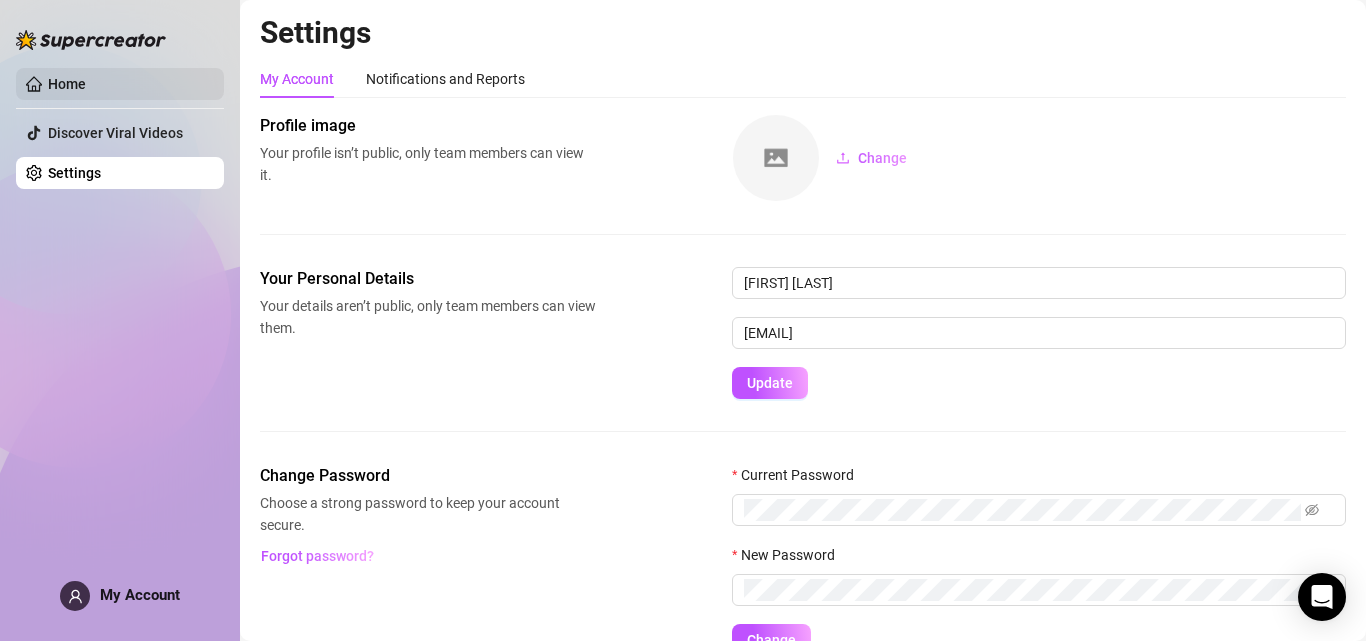 click on "Home" at bounding box center (67, 84) 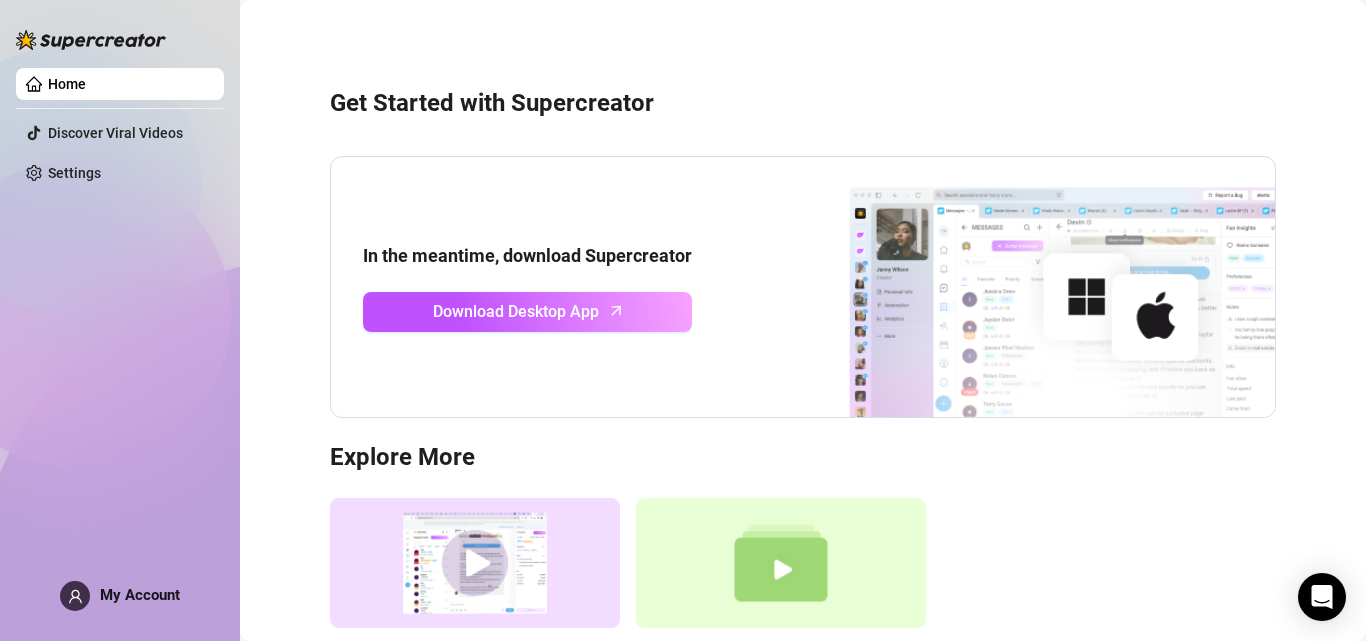 click at bounding box center [91, 40] 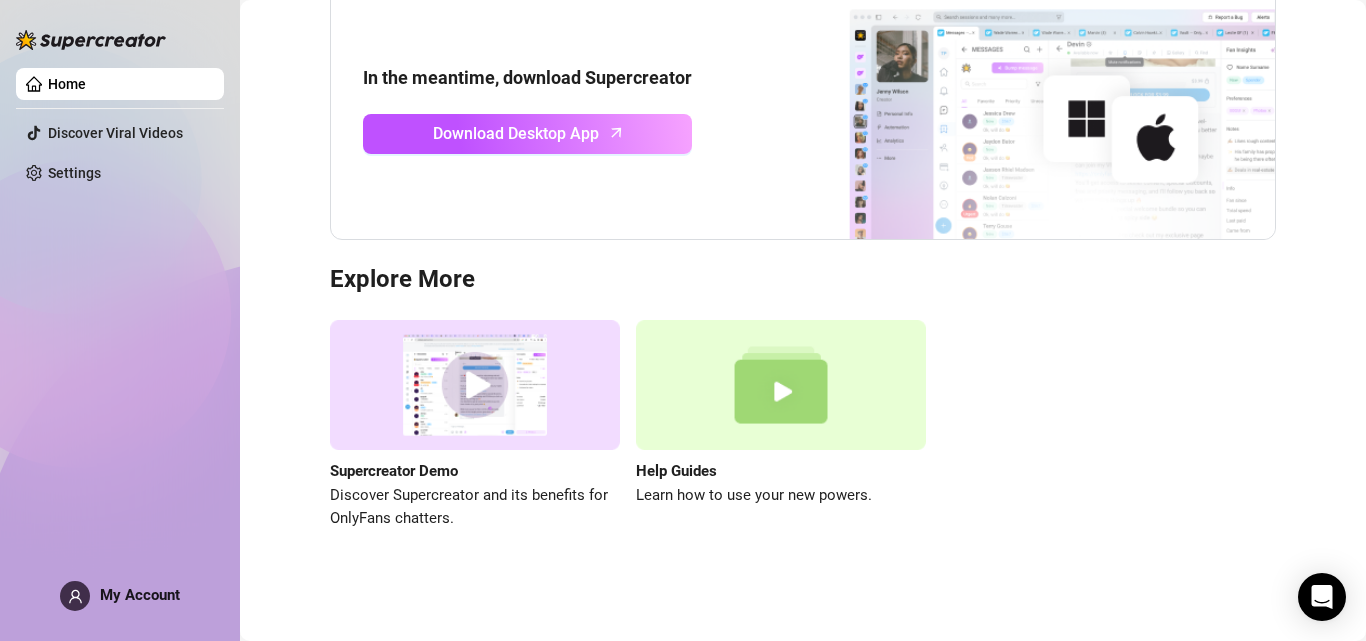 scroll, scrollTop: 0, scrollLeft: 0, axis: both 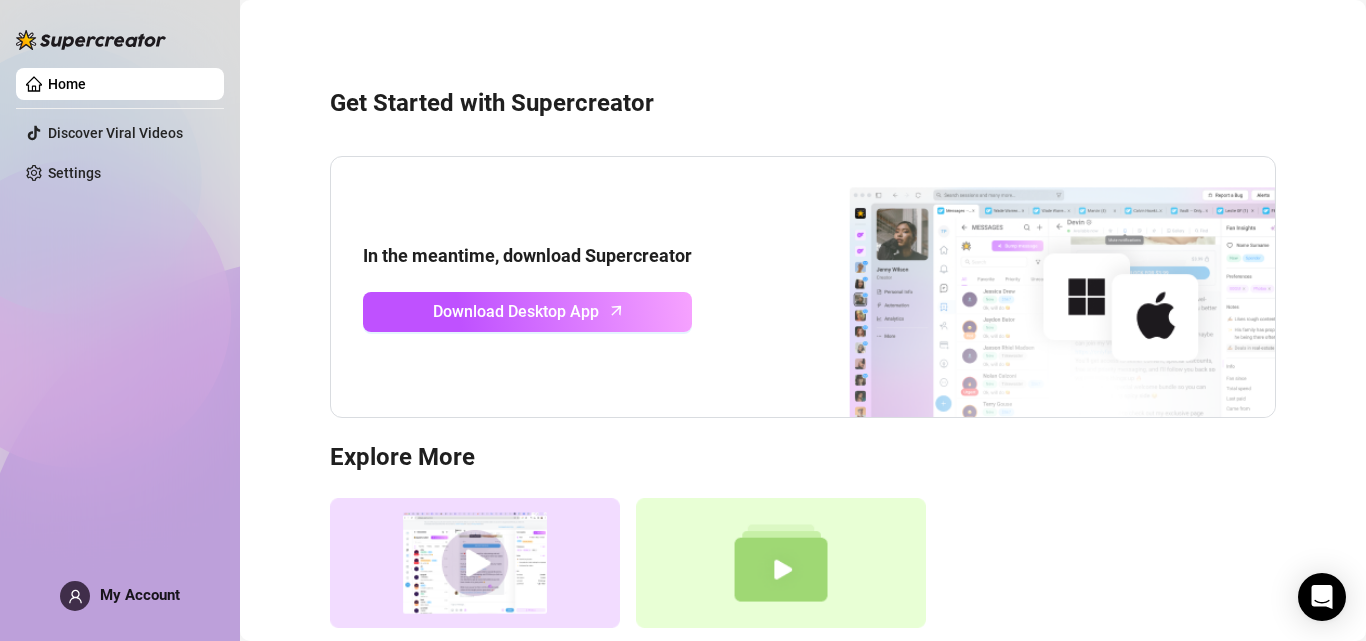 click on "Home" at bounding box center (67, 84) 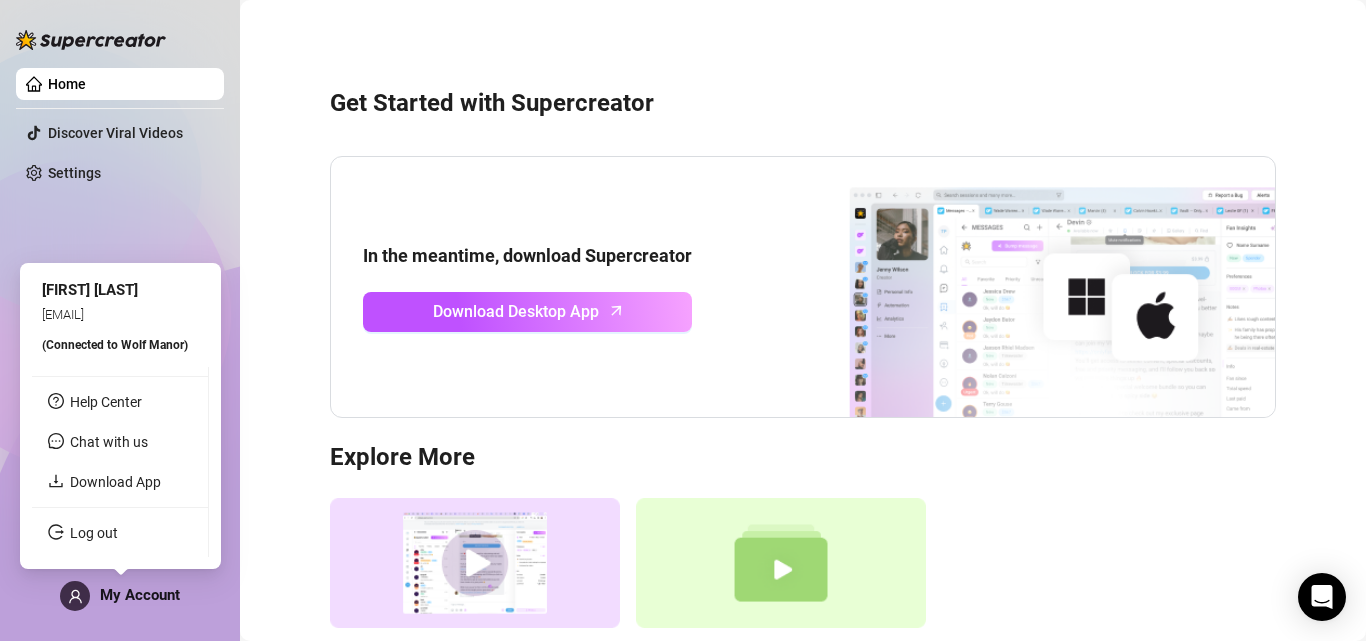 click on "My Account" at bounding box center [140, 595] 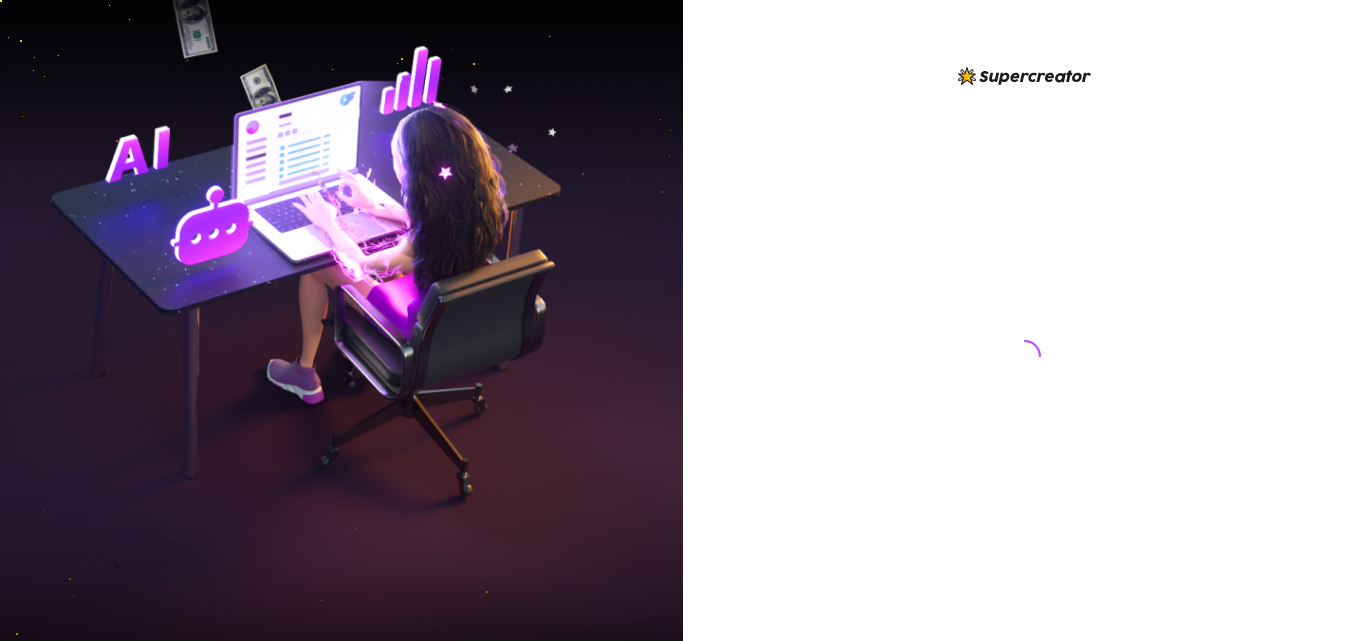 scroll, scrollTop: 0, scrollLeft: 0, axis: both 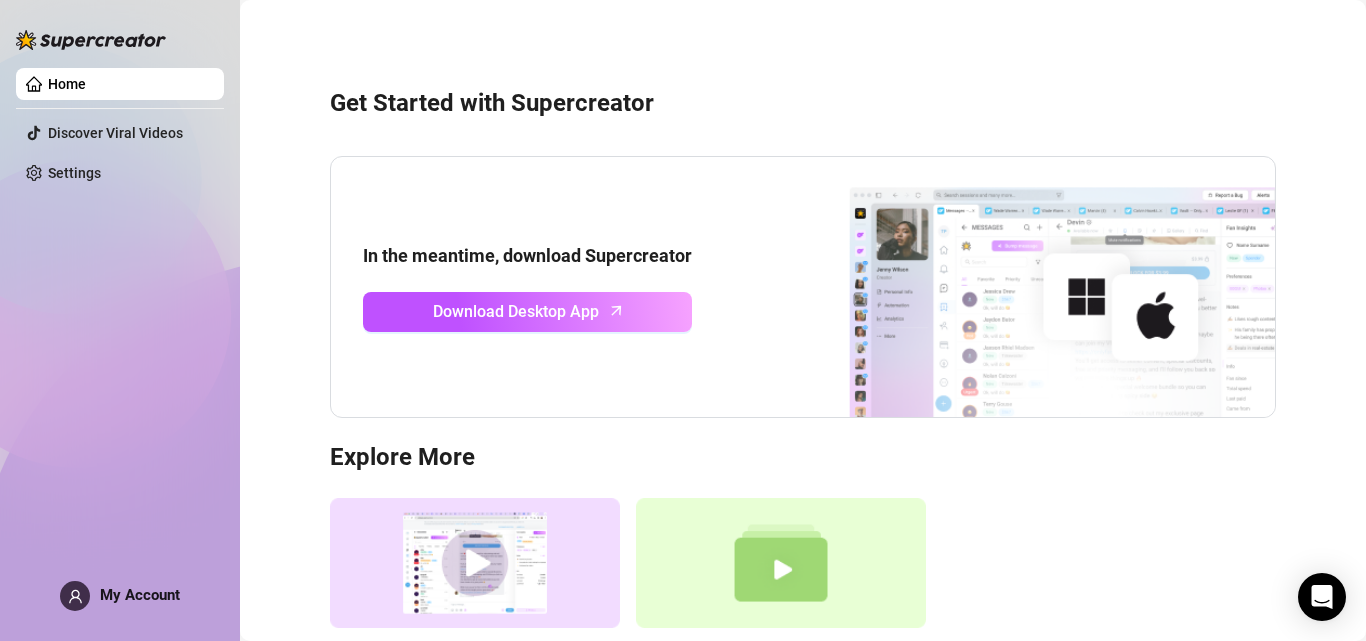 click on "Home Discover Viral Videos Settings My Account" at bounding box center (120, 320) 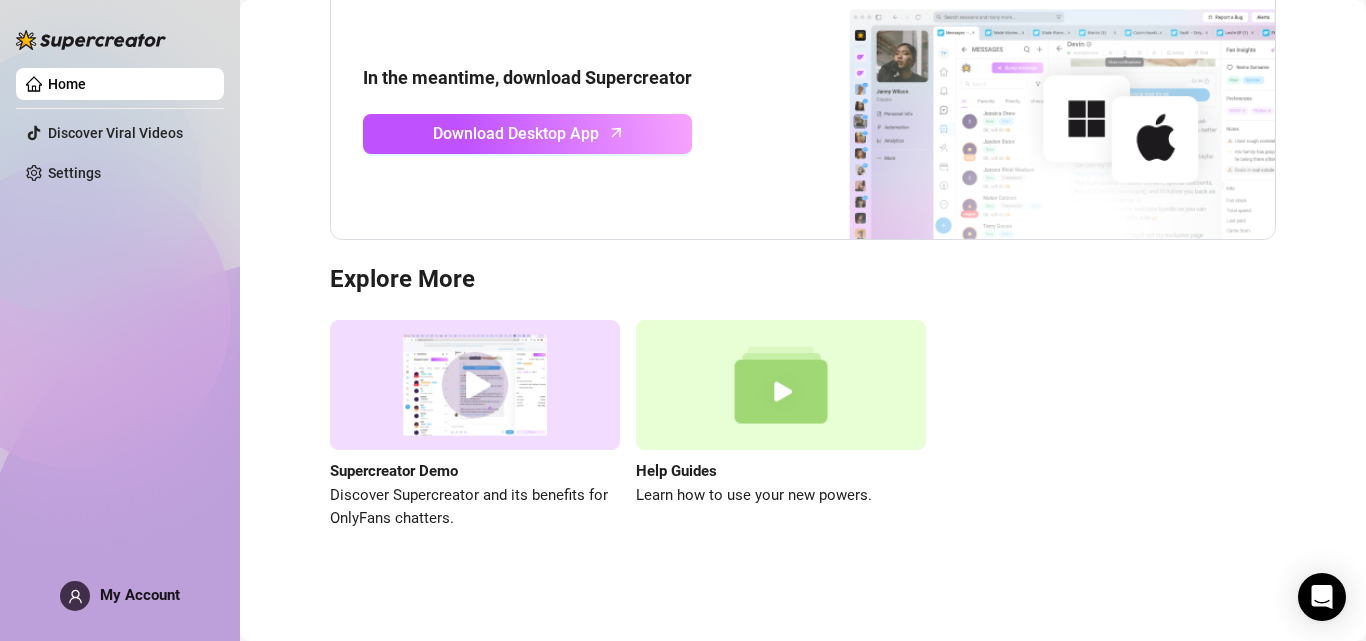 scroll, scrollTop: 0, scrollLeft: 0, axis: both 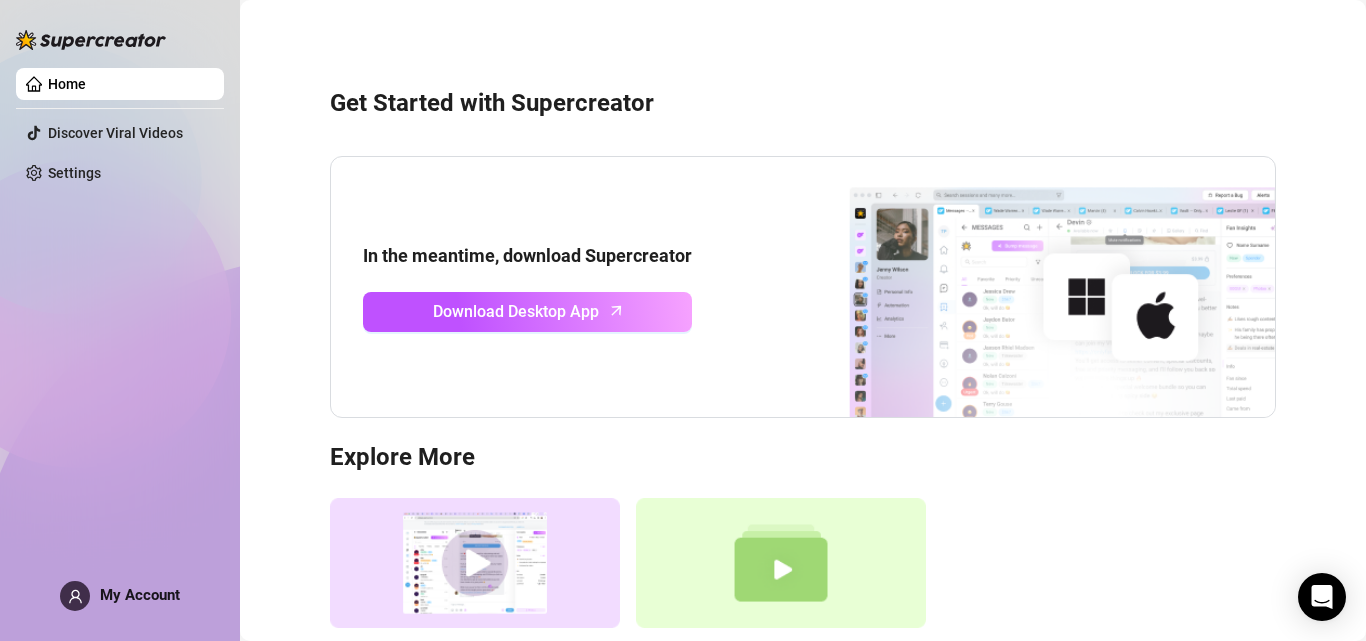 click at bounding box center [91, 40] 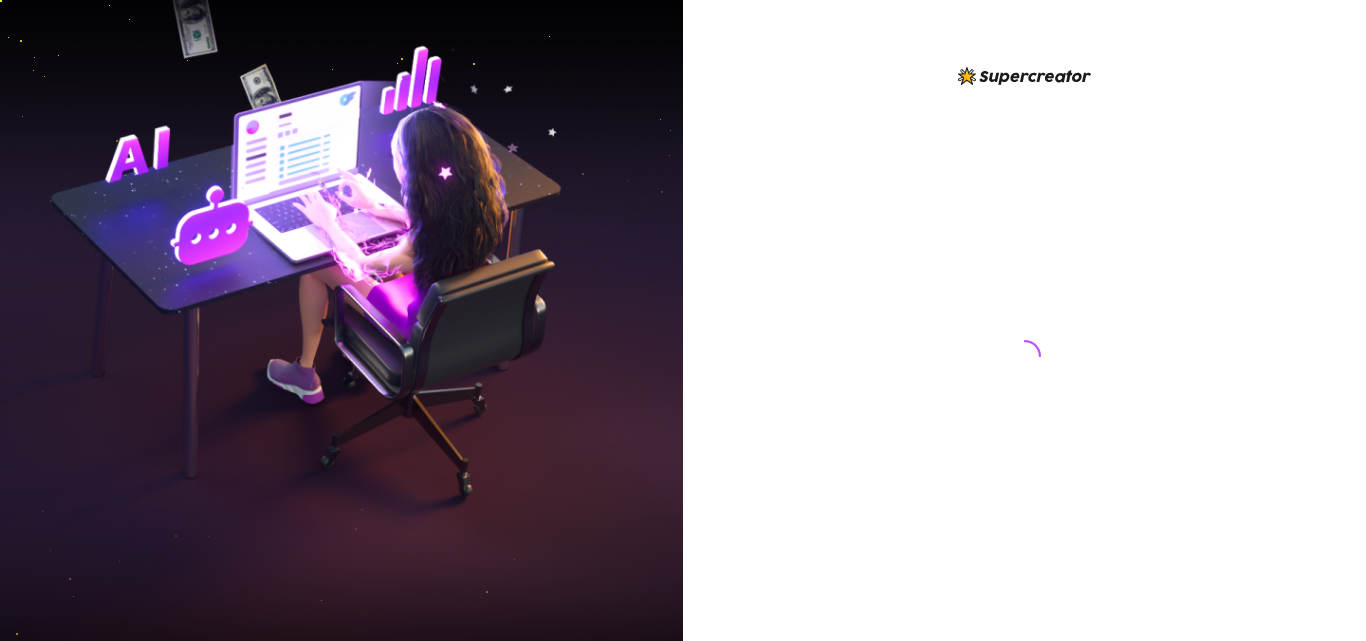 scroll, scrollTop: 0, scrollLeft: 0, axis: both 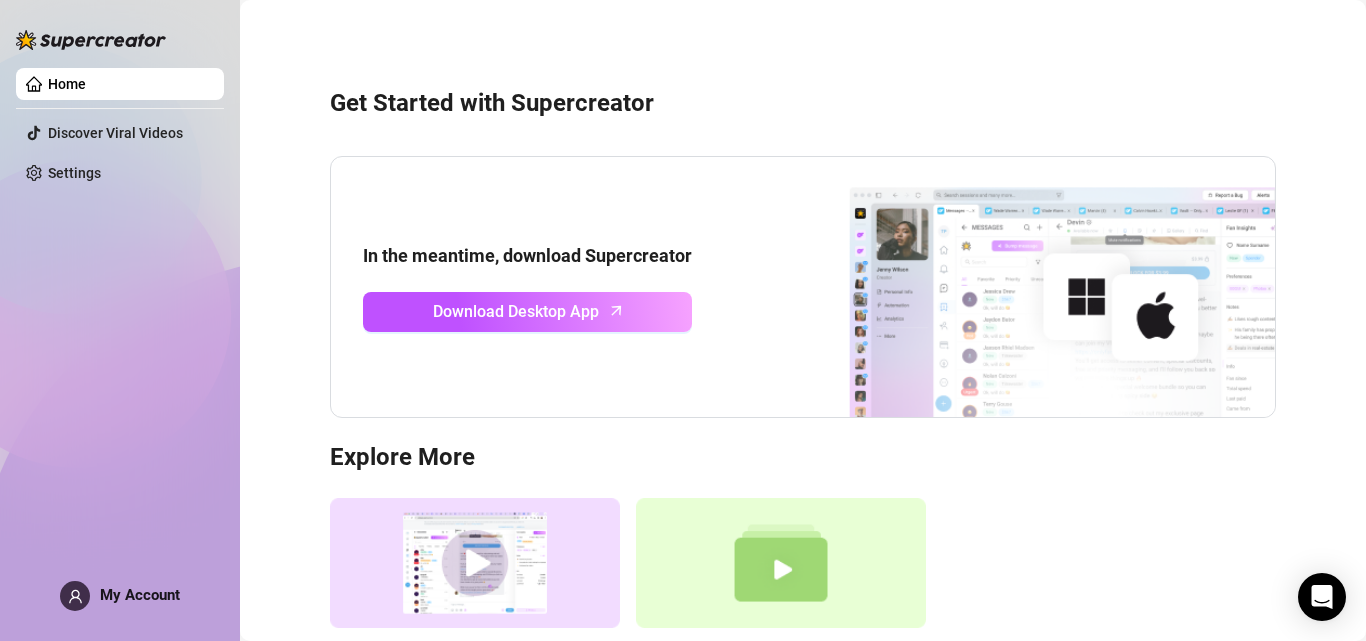 click on "My Account" at bounding box center (140, 595) 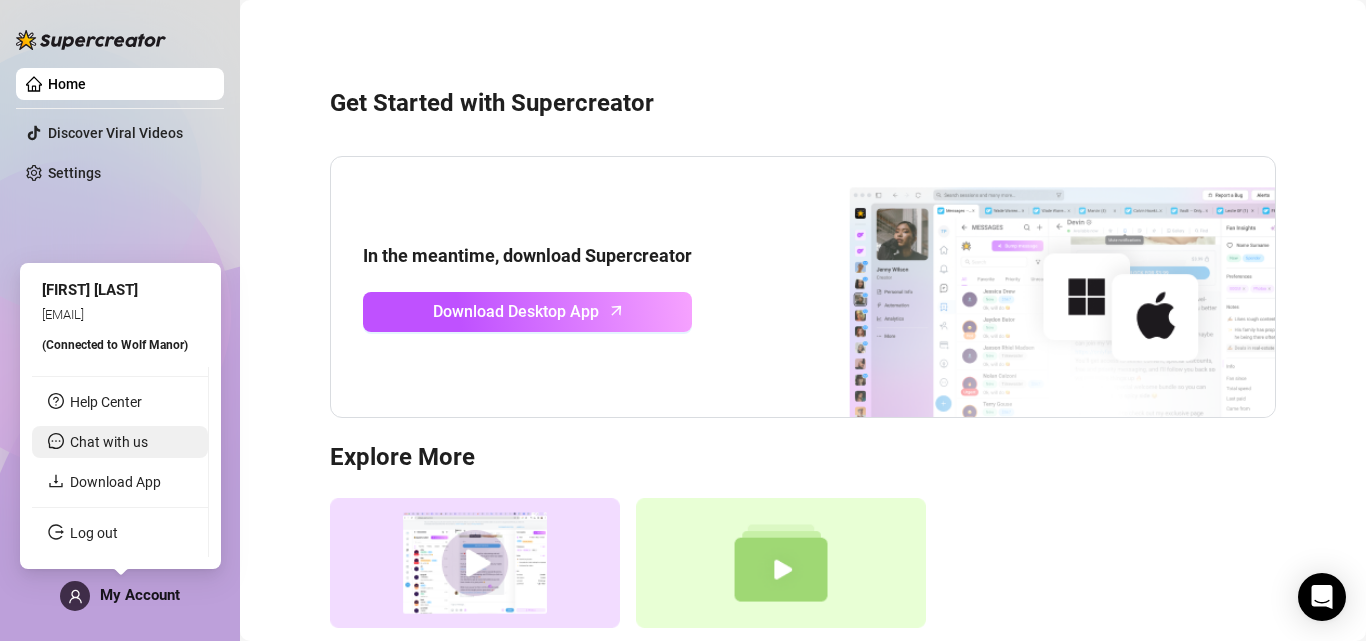 click on "Chat with us" at bounding box center (109, 442) 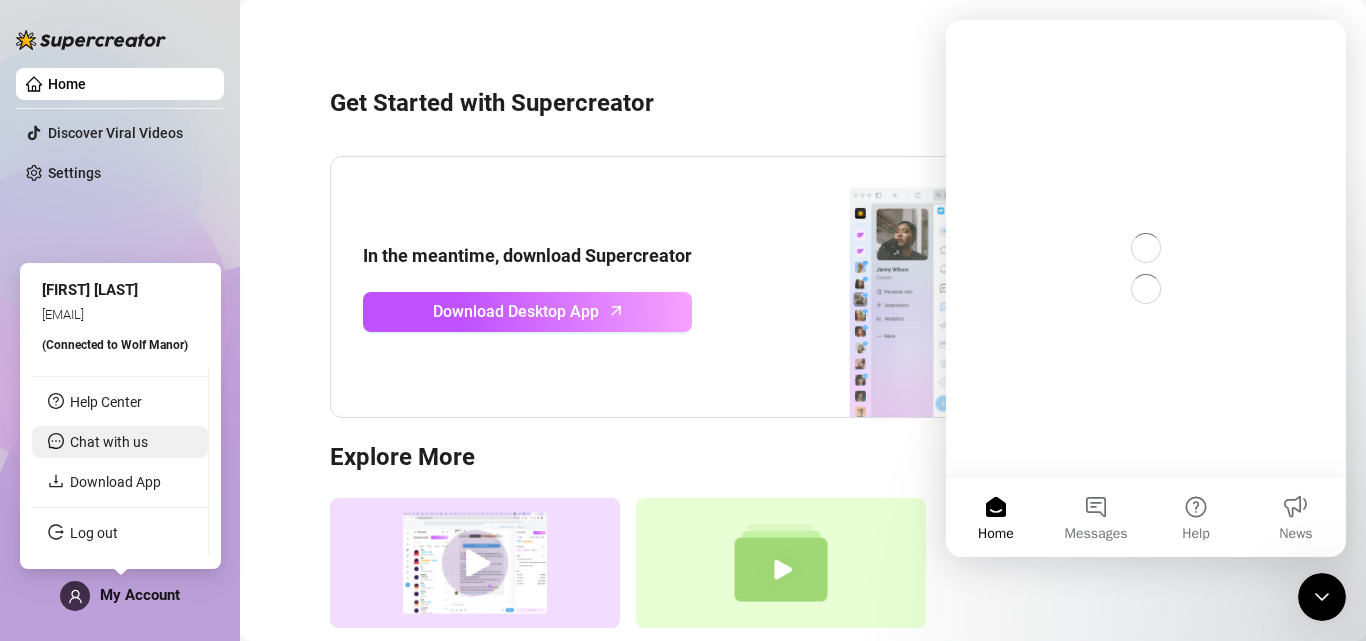 scroll, scrollTop: 0, scrollLeft: 0, axis: both 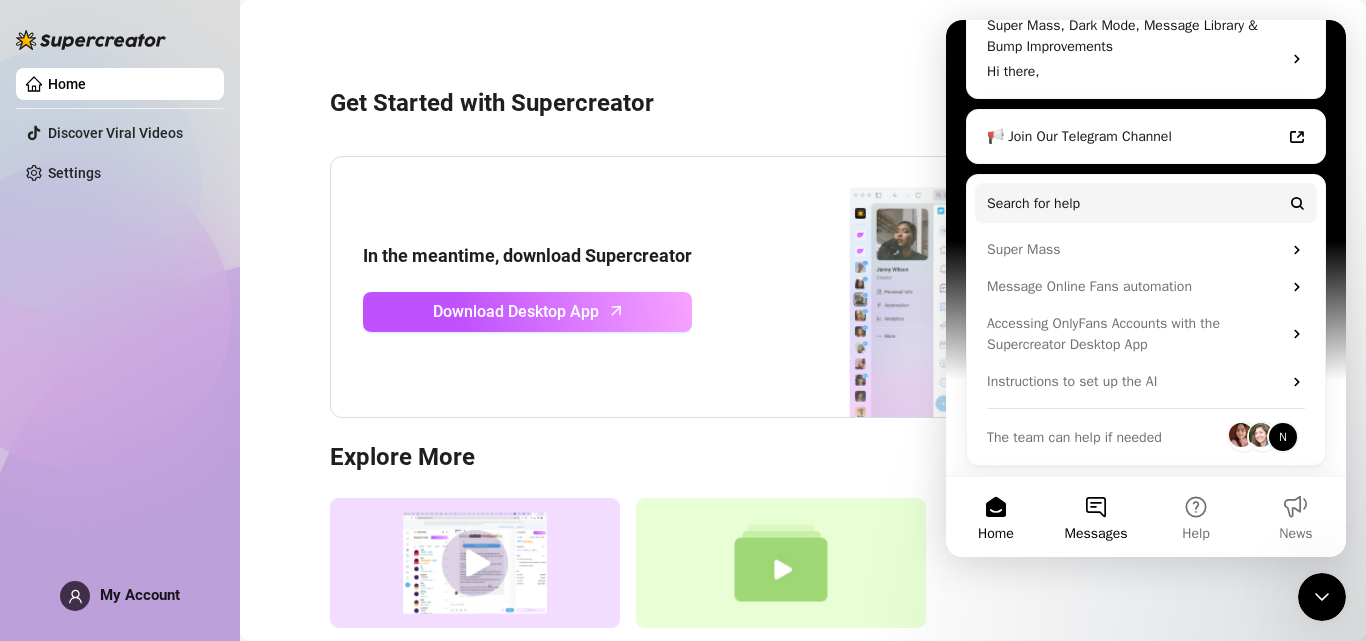 click on "Messages" at bounding box center [1096, 517] 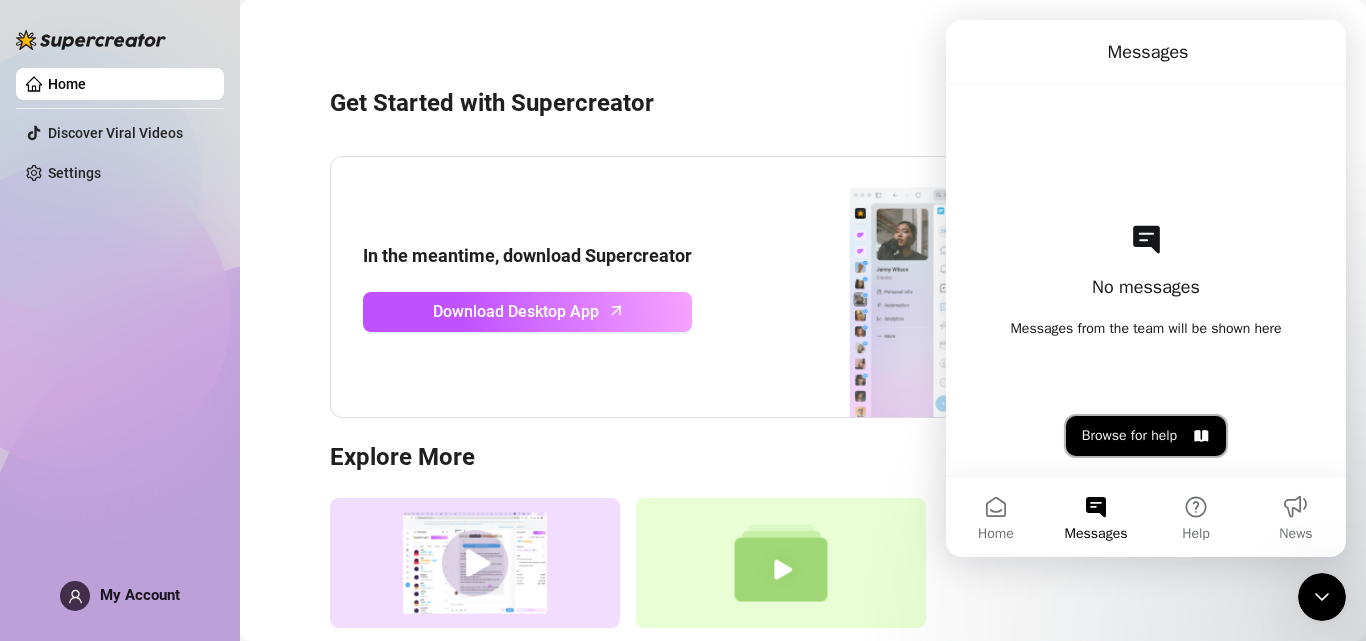 click on "Browse for help" at bounding box center (1146, 436) 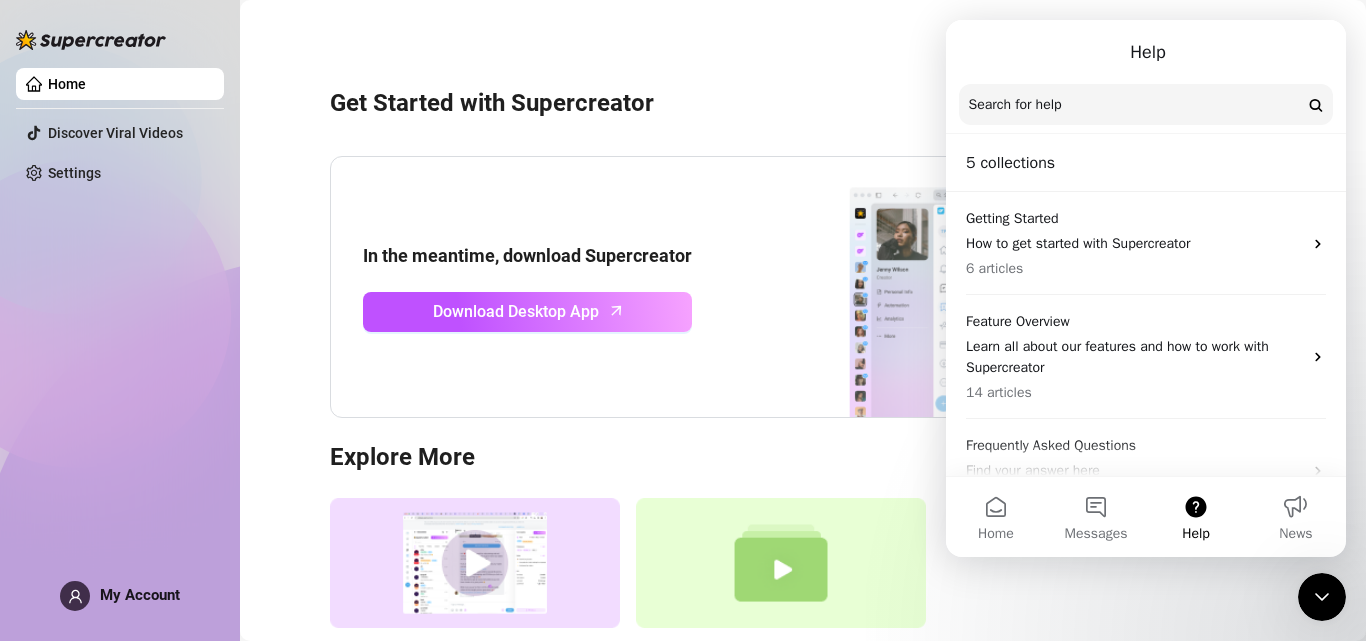 click on "Search for help" at bounding box center [1146, 105] 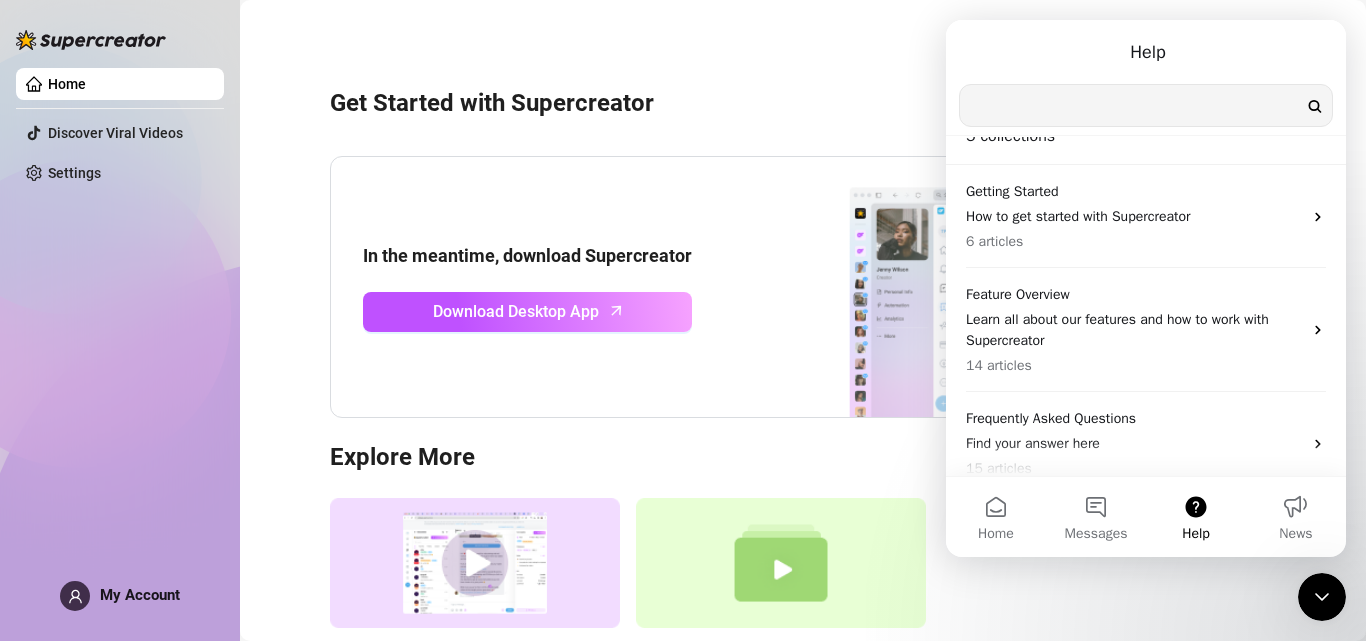 scroll, scrollTop: 0, scrollLeft: 0, axis: both 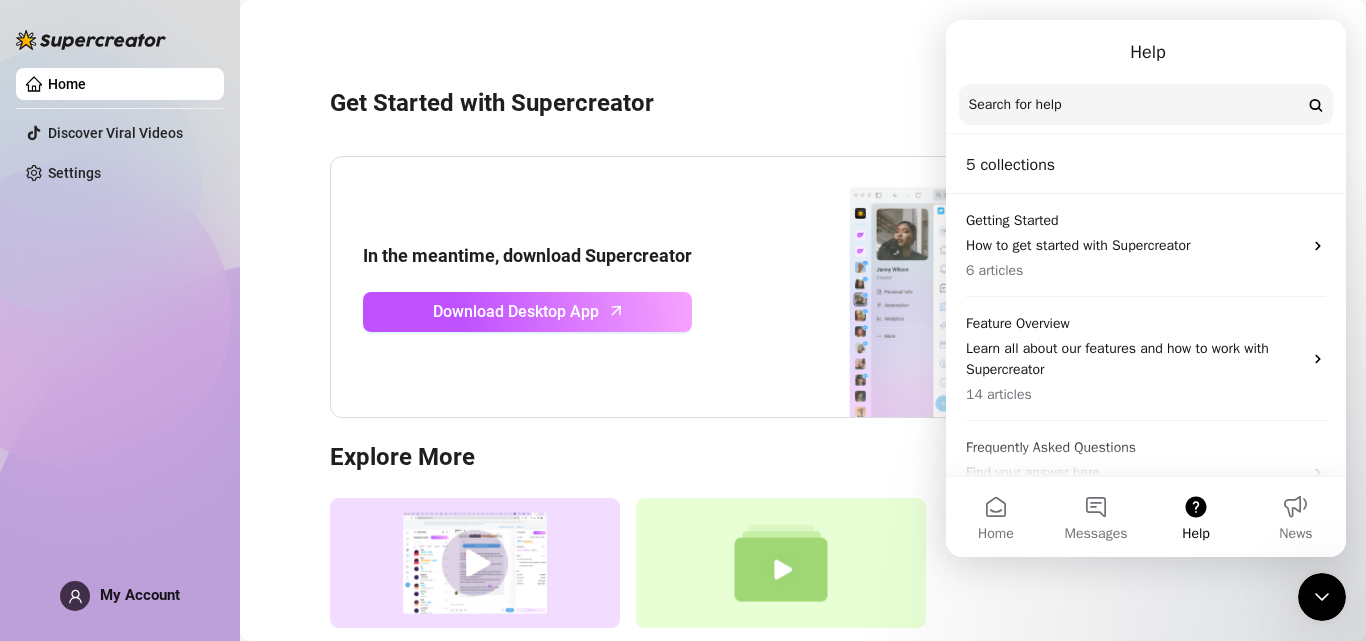 click on "Help" at bounding box center [1196, 517] 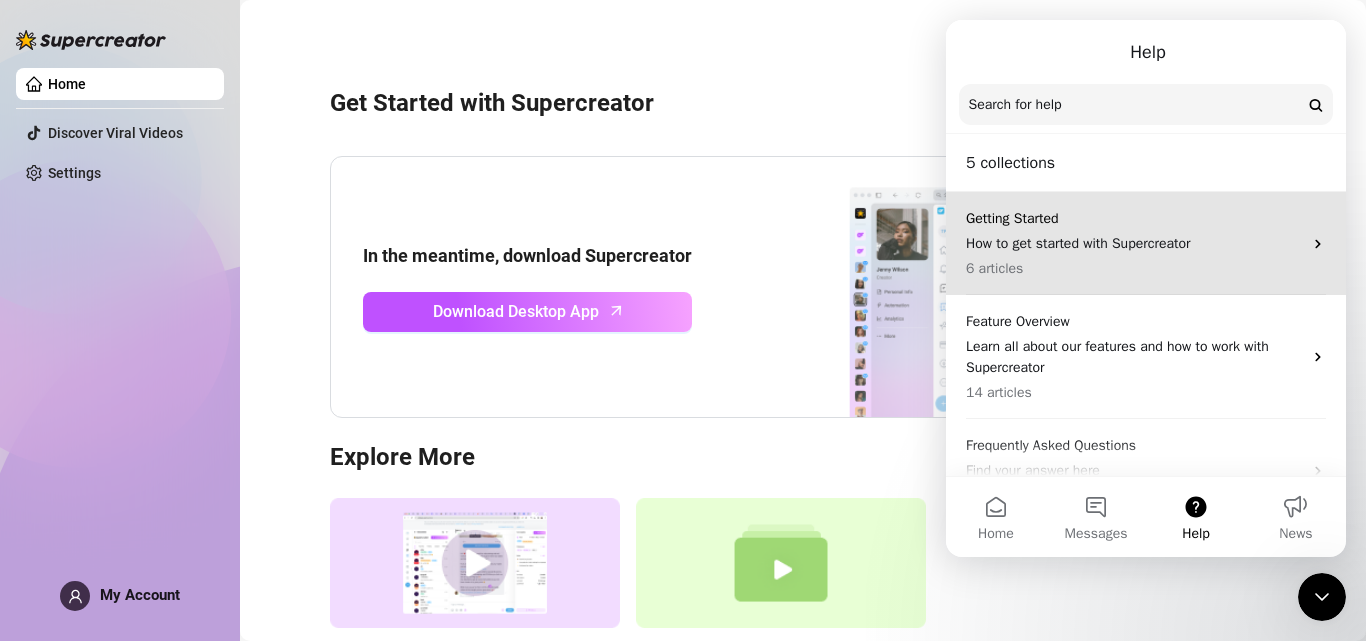 click on "How to get started with Supercreator" at bounding box center [1134, 243] 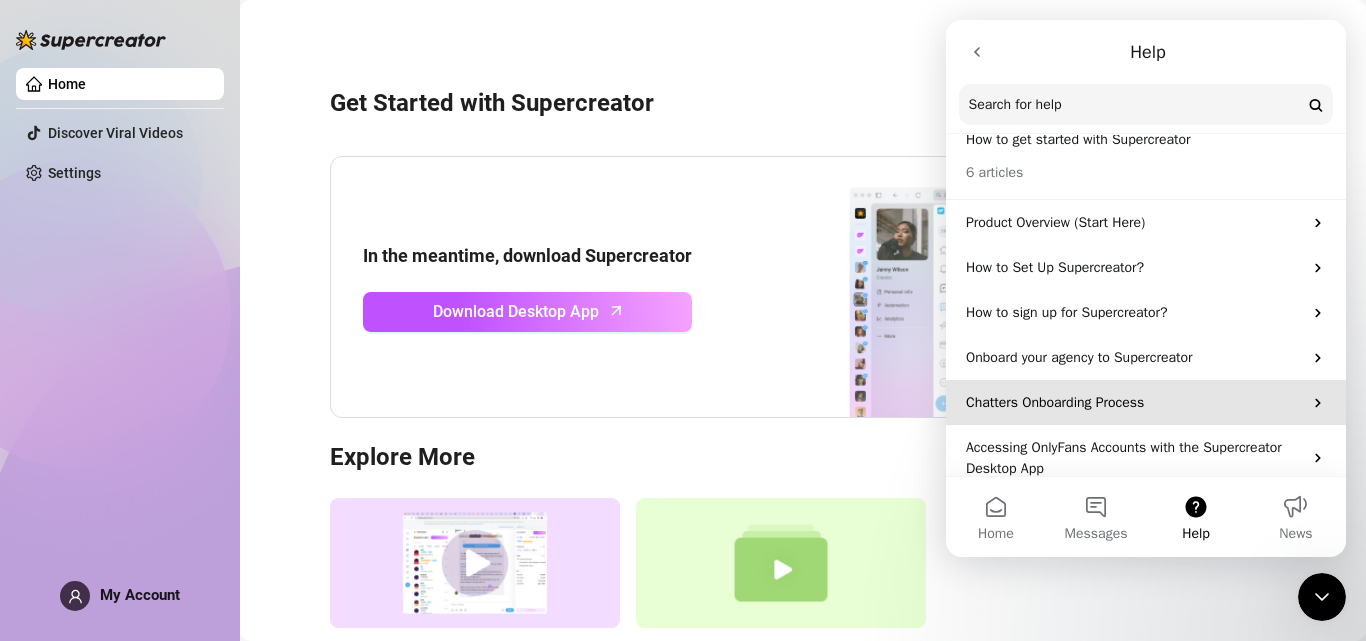 scroll, scrollTop: 73, scrollLeft: 0, axis: vertical 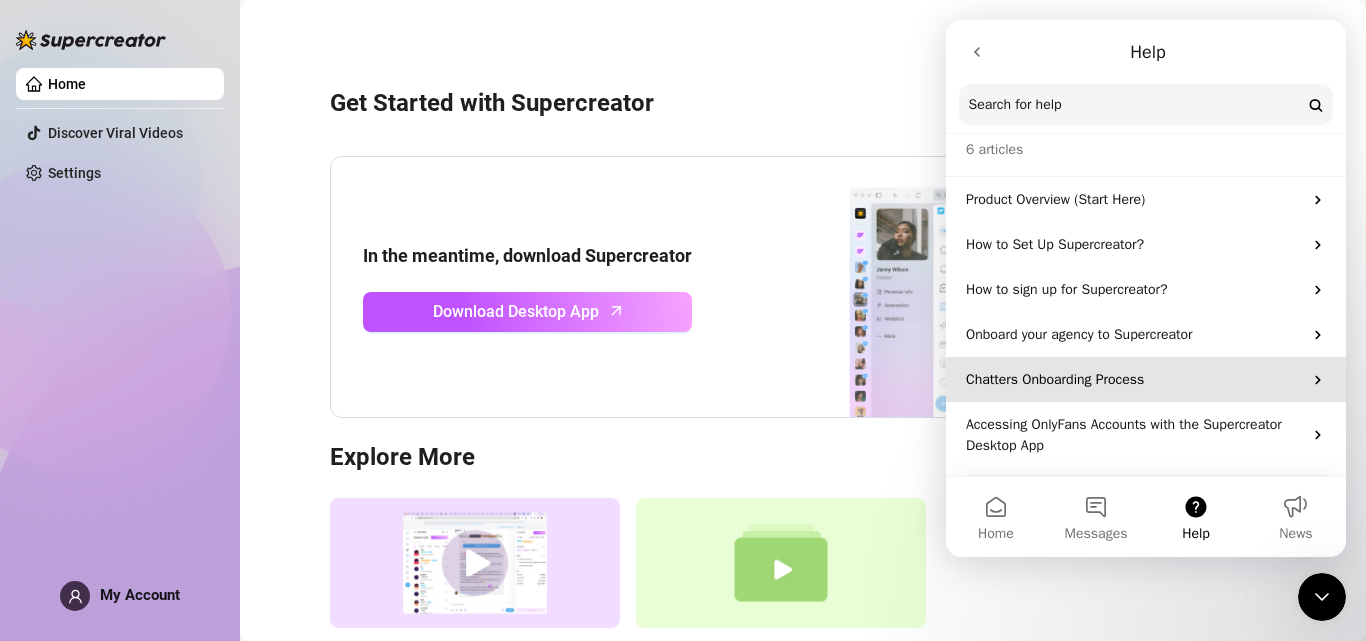 click on "Chatters Onboarding Process" at bounding box center (1134, 379) 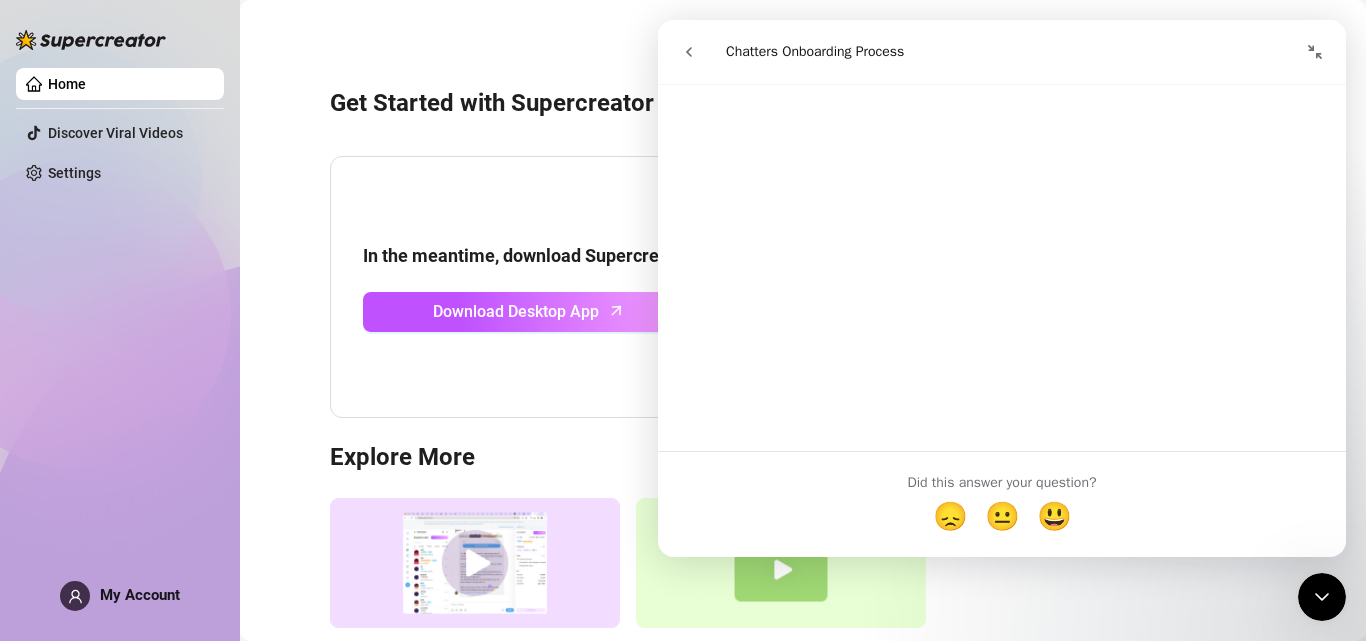 scroll, scrollTop: 2943, scrollLeft: 0, axis: vertical 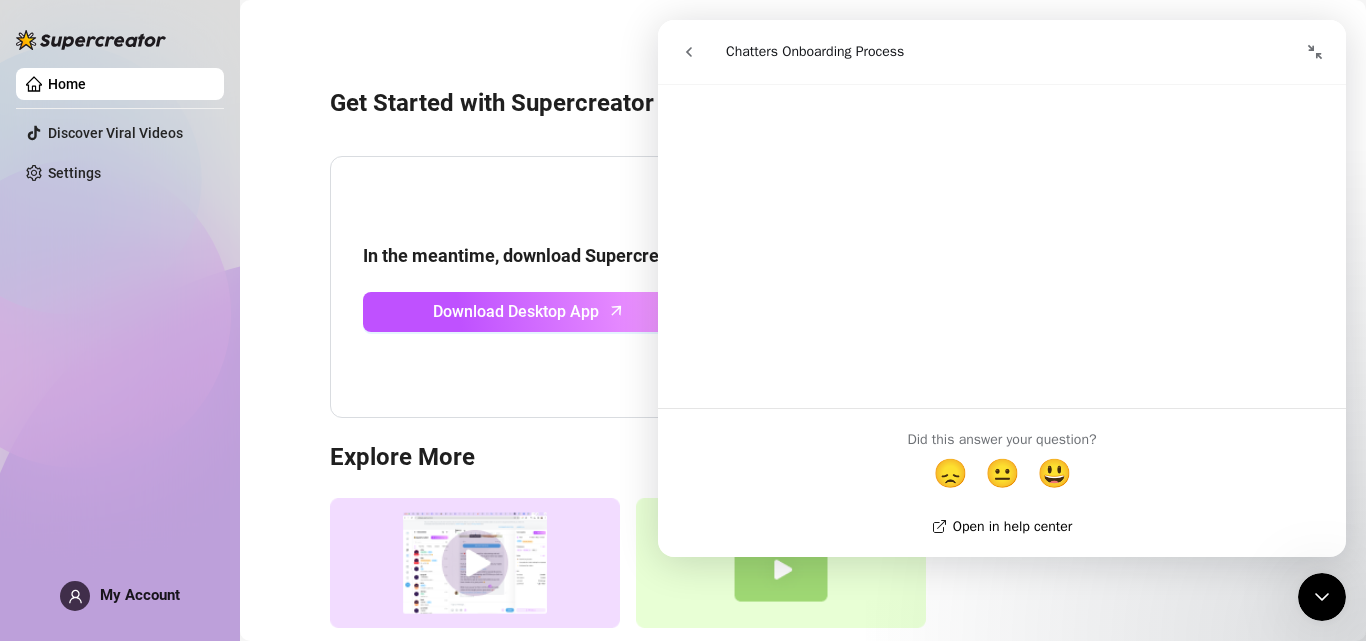 click on "Open in help center" at bounding box center [1002, 526] 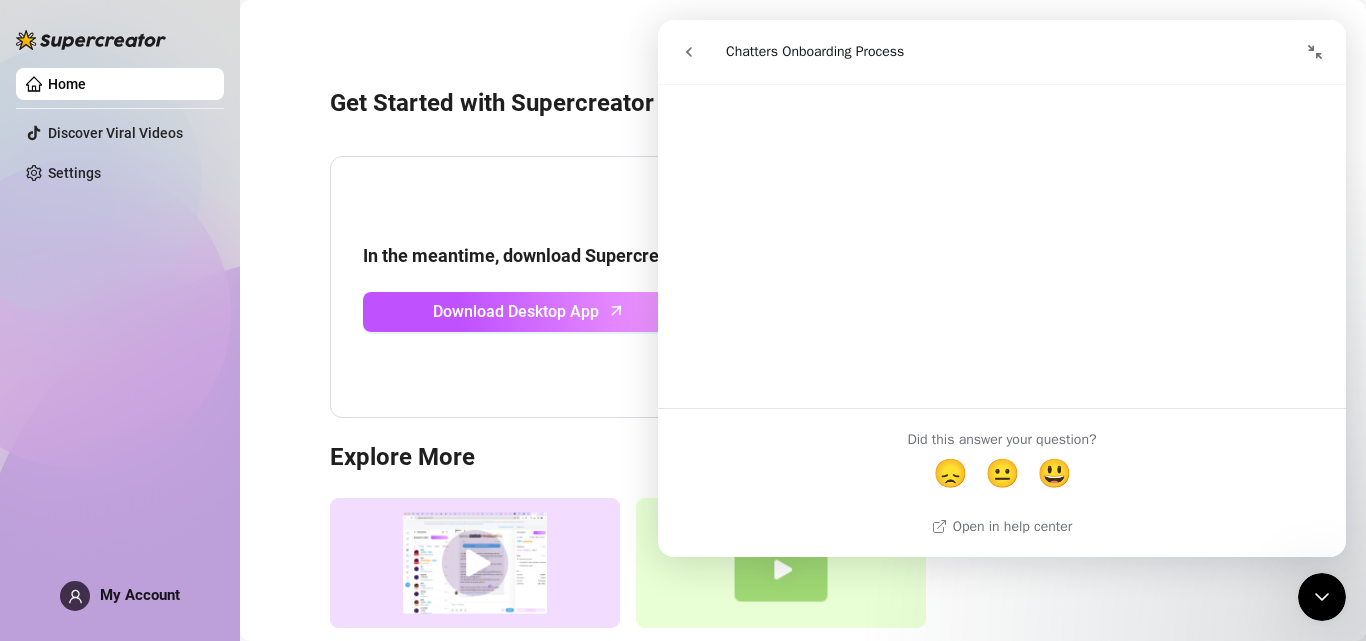 click 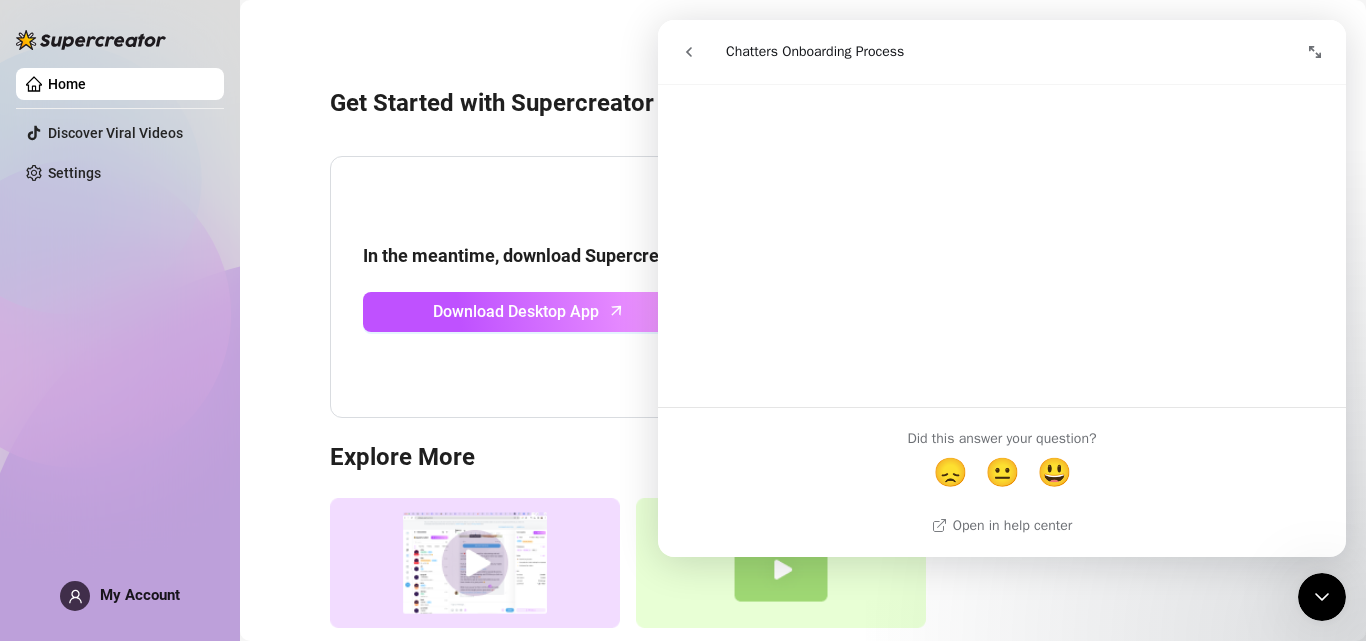 scroll, scrollTop: 2293, scrollLeft: 0, axis: vertical 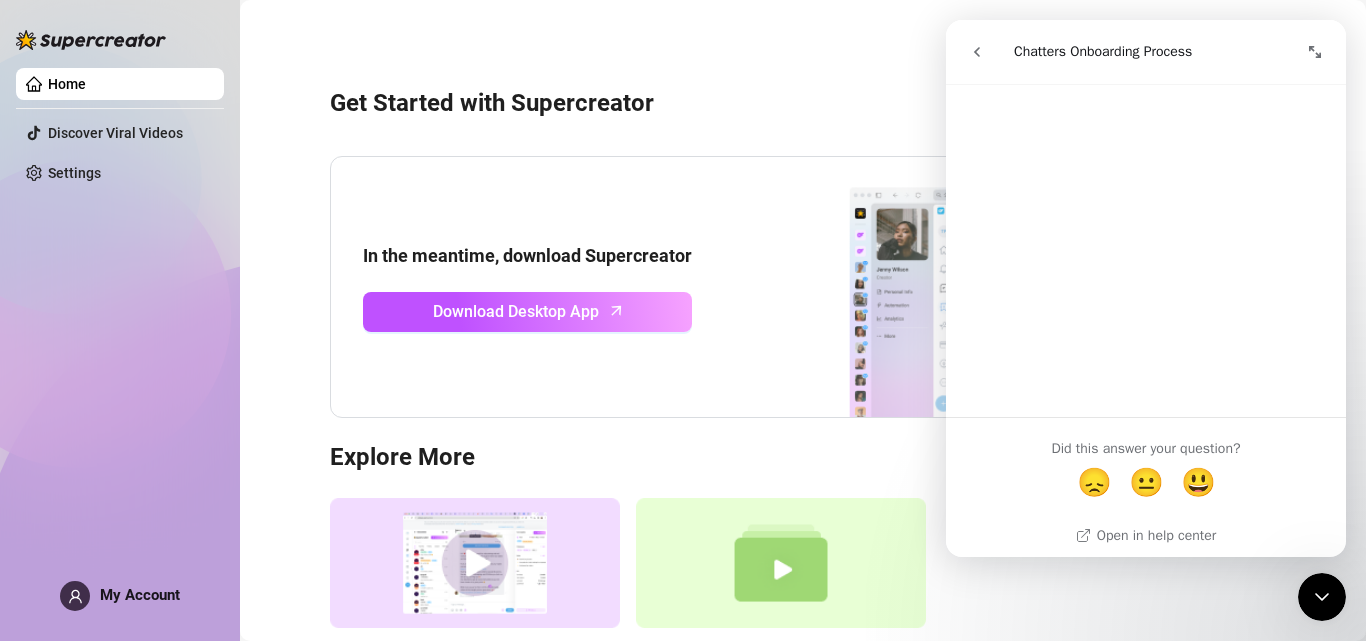click at bounding box center (1315, 52) 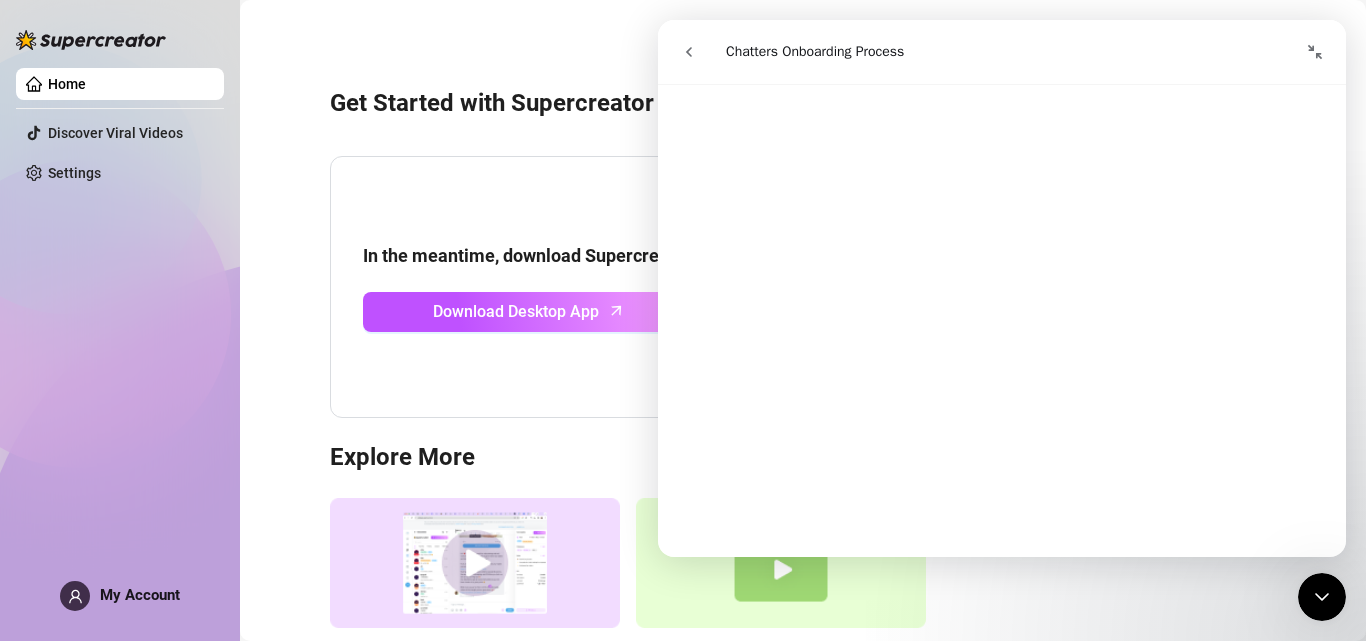 click 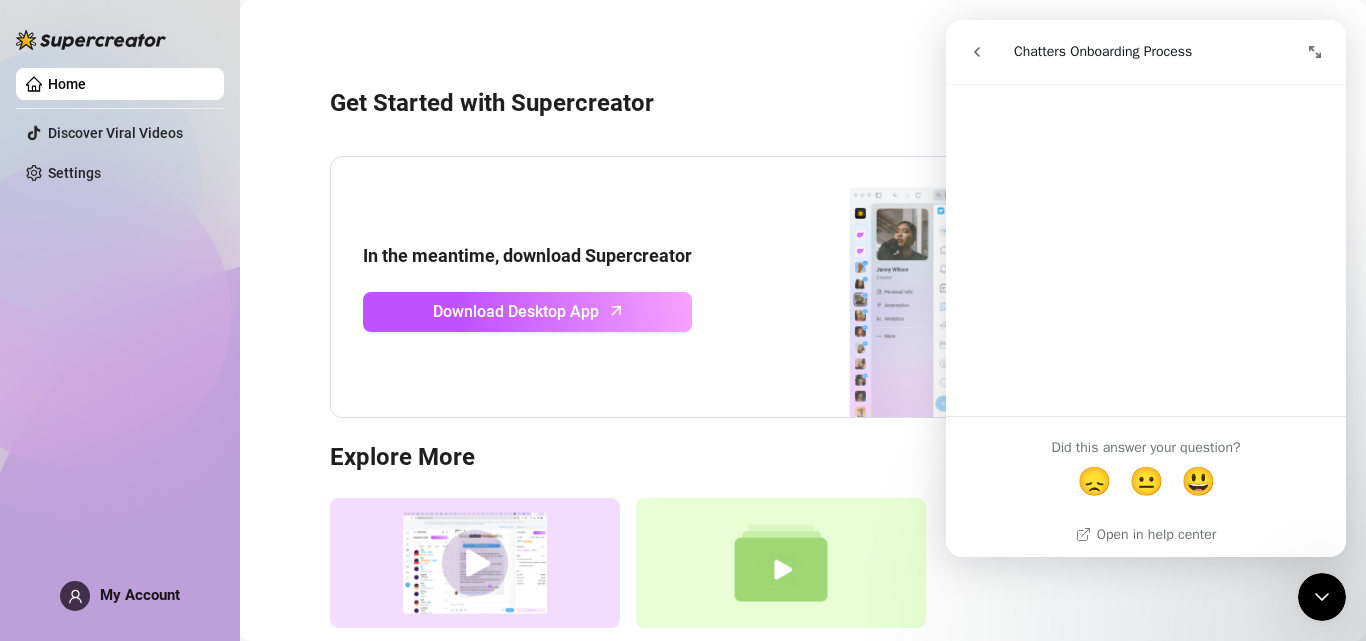 scroll, scrollTop: 2293, scrollLeft: 0, axis: vertical 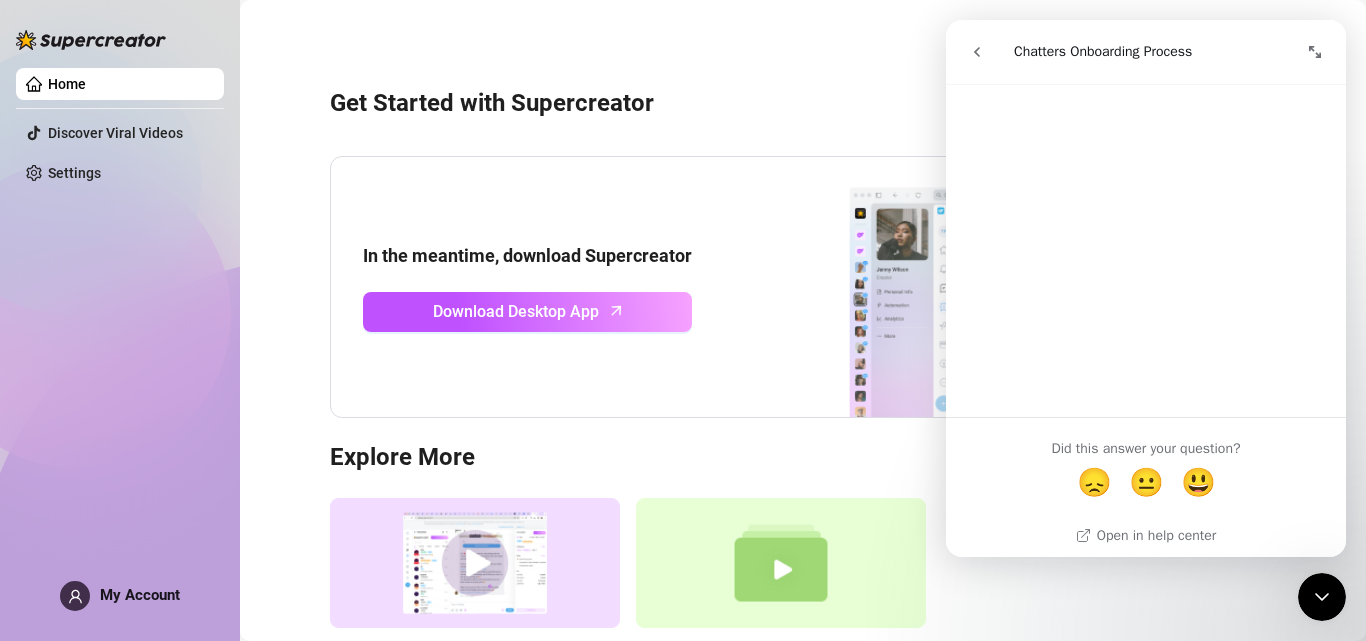 click 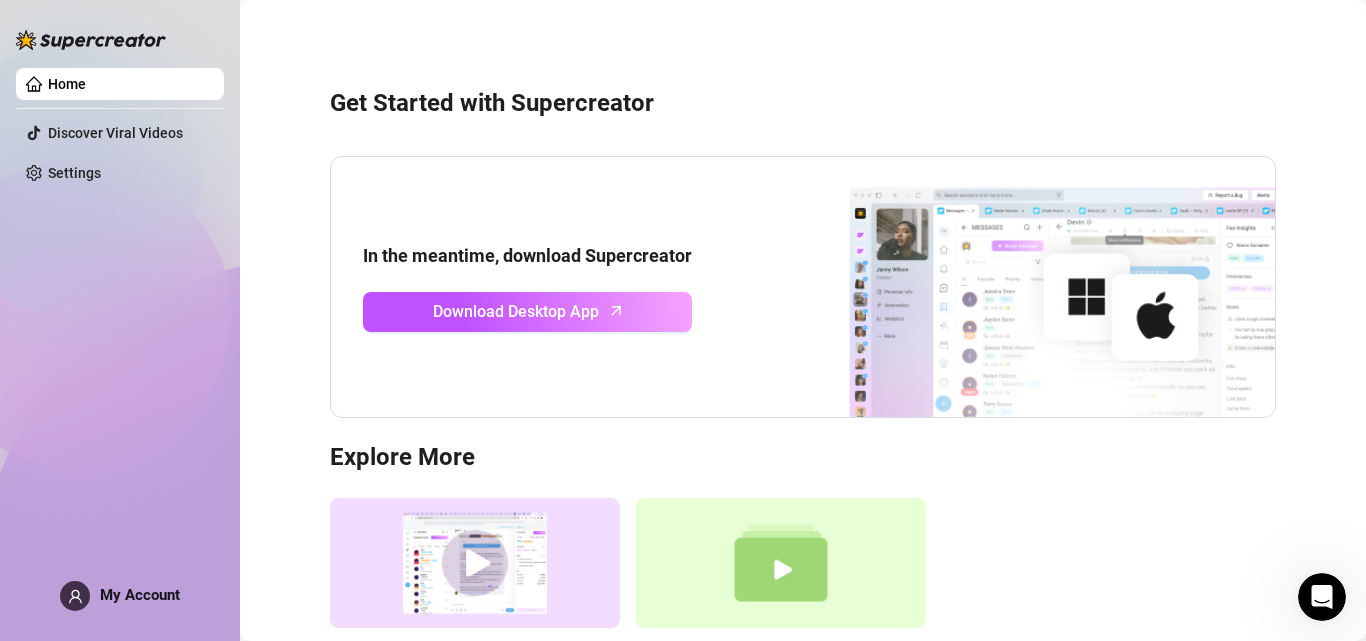 scroll, scrollTop: 0, scrollLeft: 0, axis: both 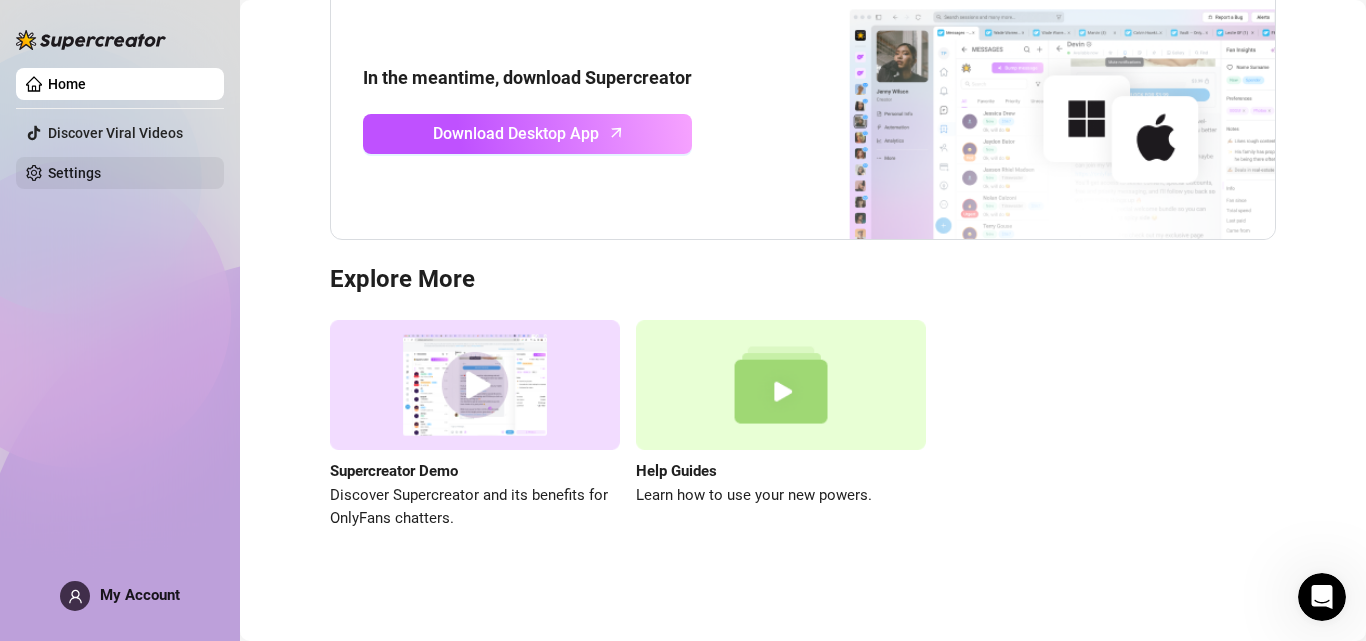 click on "Settings" at bounding box center [74, 173] 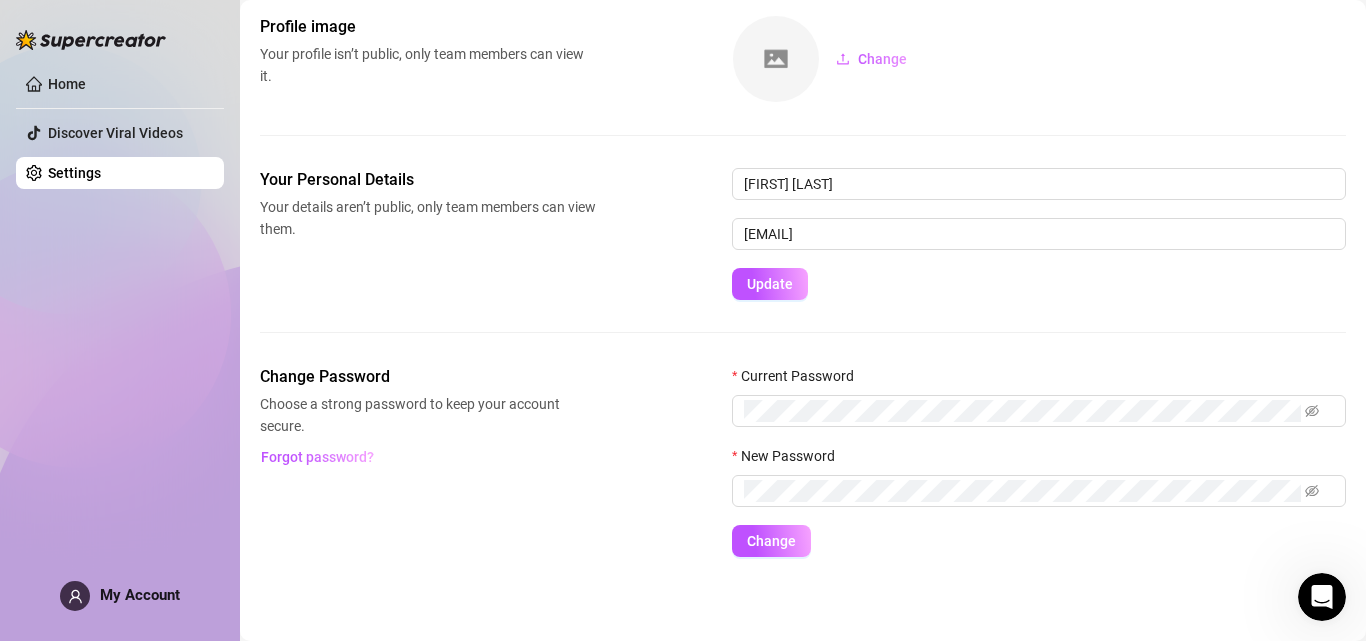 scroll, scrollTop: 101, scrollLeft: 0, axis: vertical 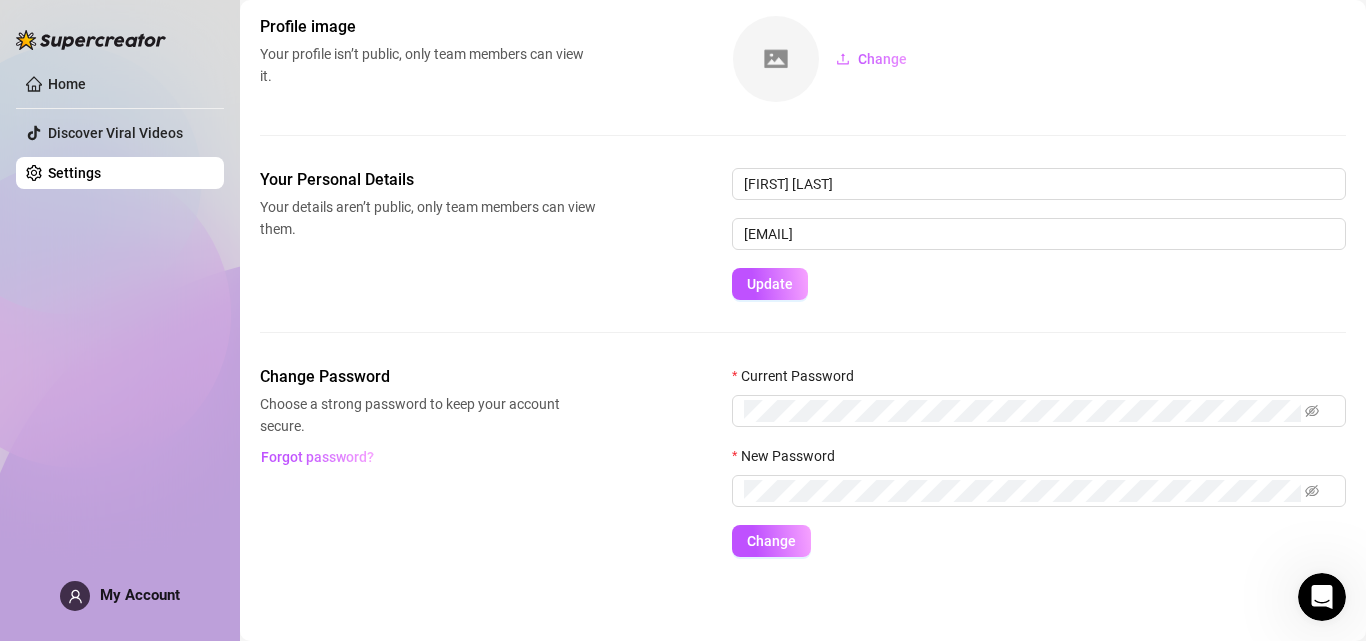 click on "My Account" at bounding box center [140, 595] 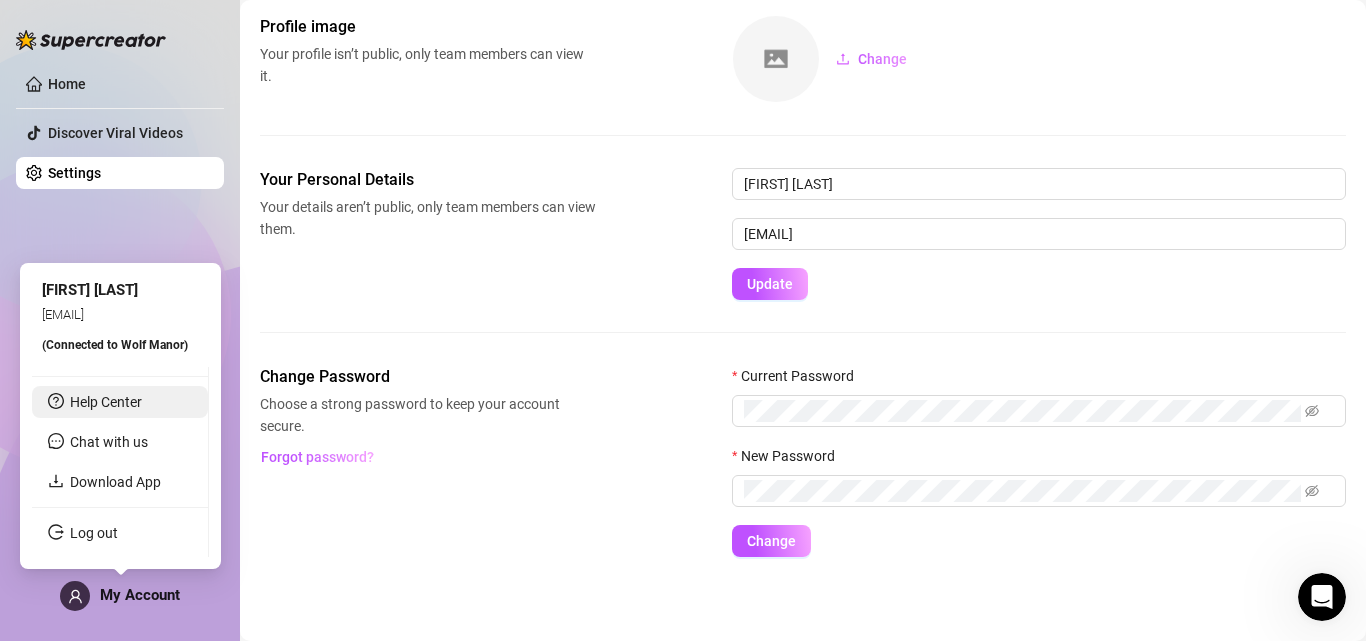 click on "Help Center" at bounding box center [106, 402] 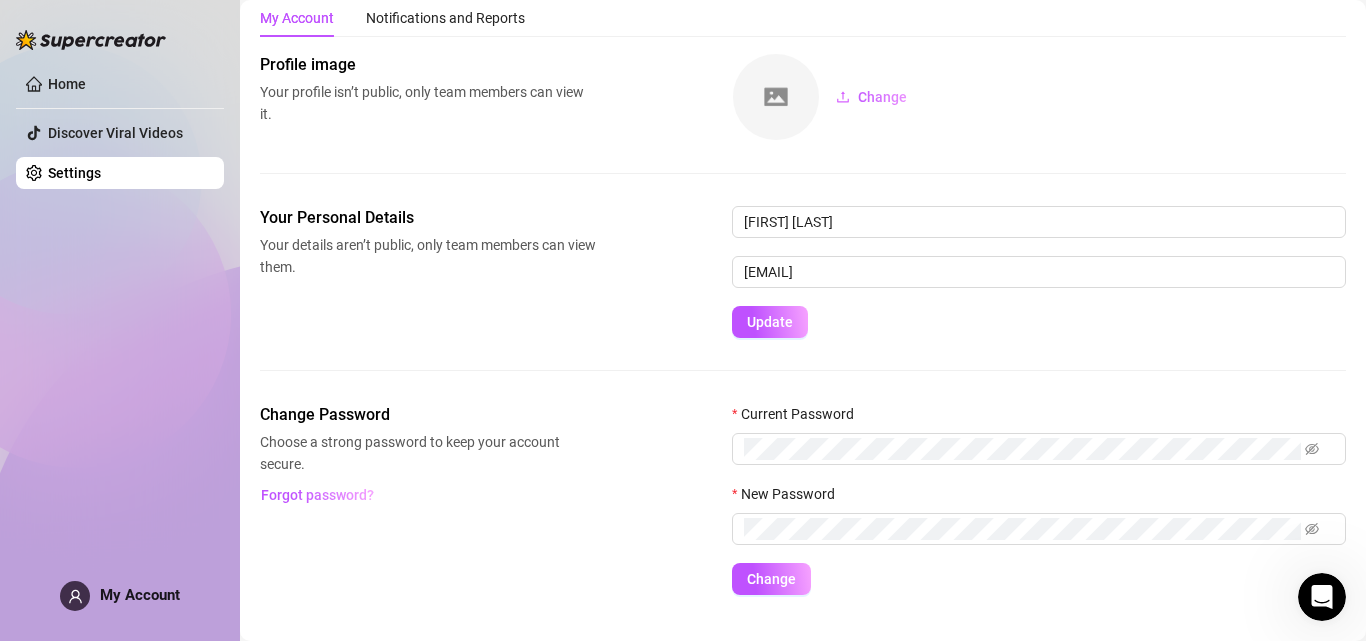 scroll, scrollTop: 0, scrollLeft: 0, axis: both 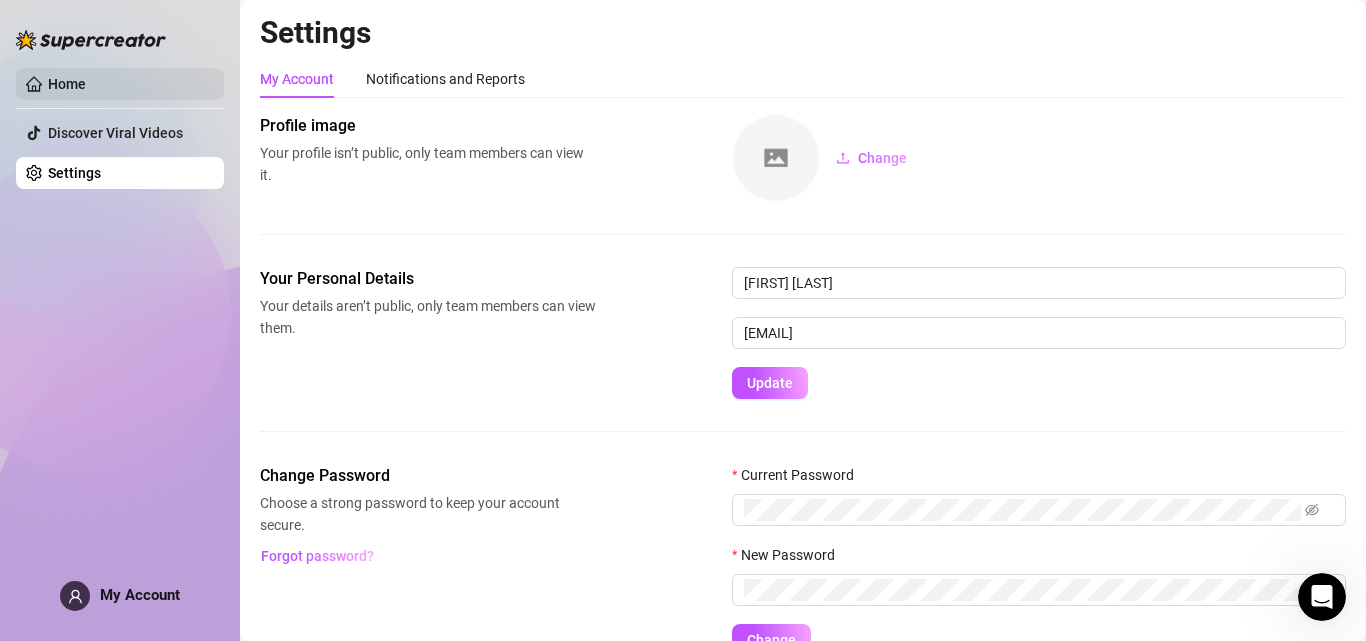 click on "Home" at bounding box center [67, 84] 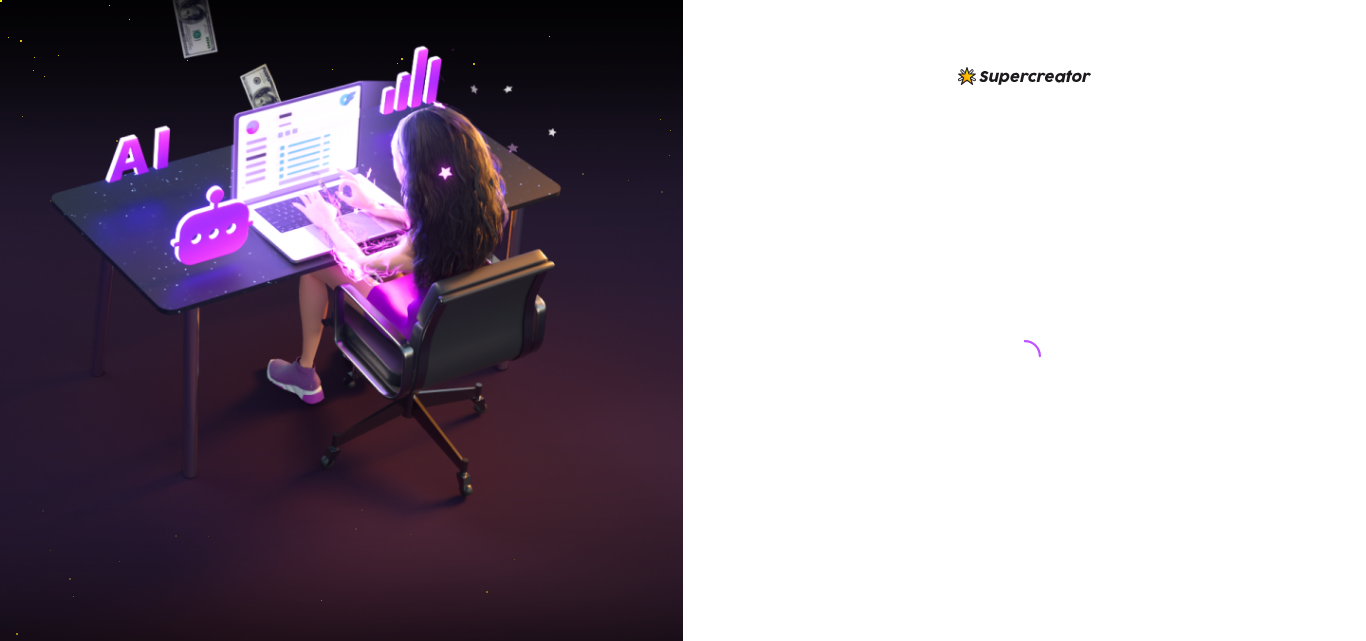 scroll, scrollTop: 0, scrollLeft: 0, axis: both 